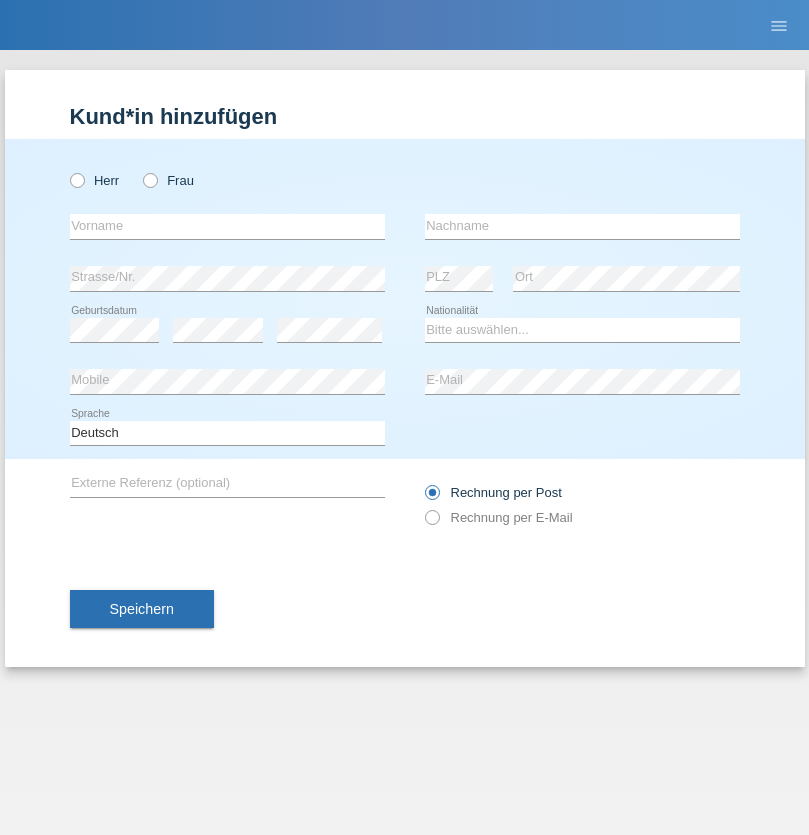 scroll, scrollTop: 0, scrollLeft: 0, axis: both 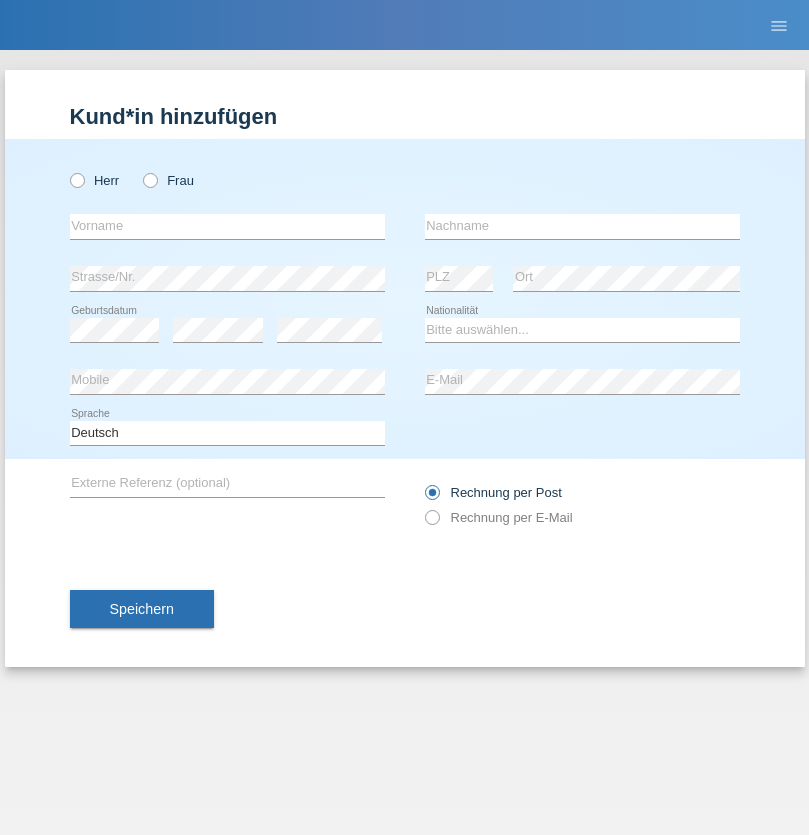 radio on "true" 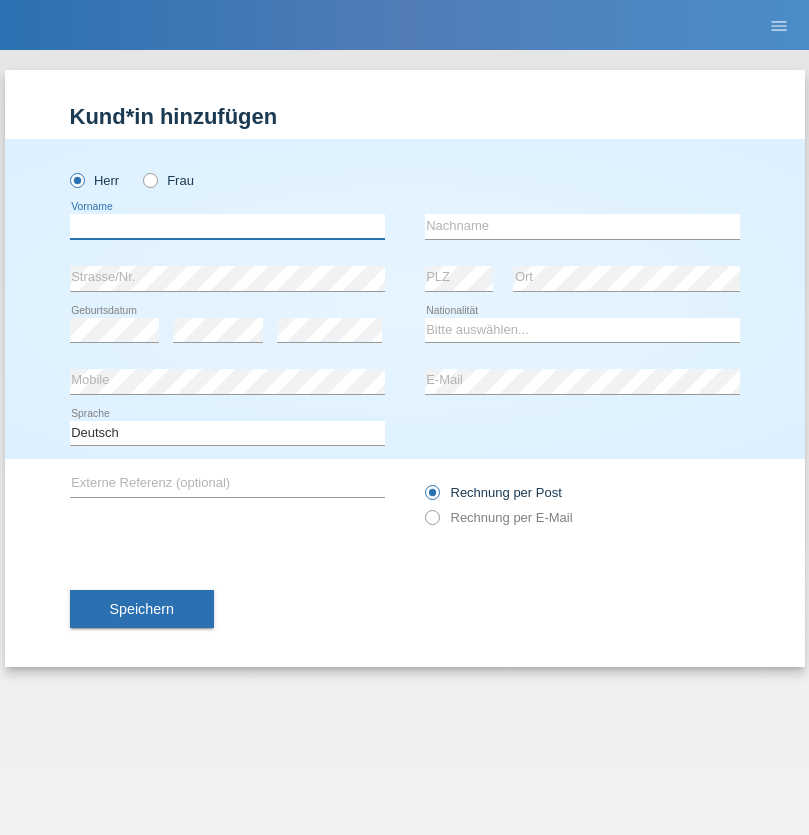 click at bounding box center (227, 226) 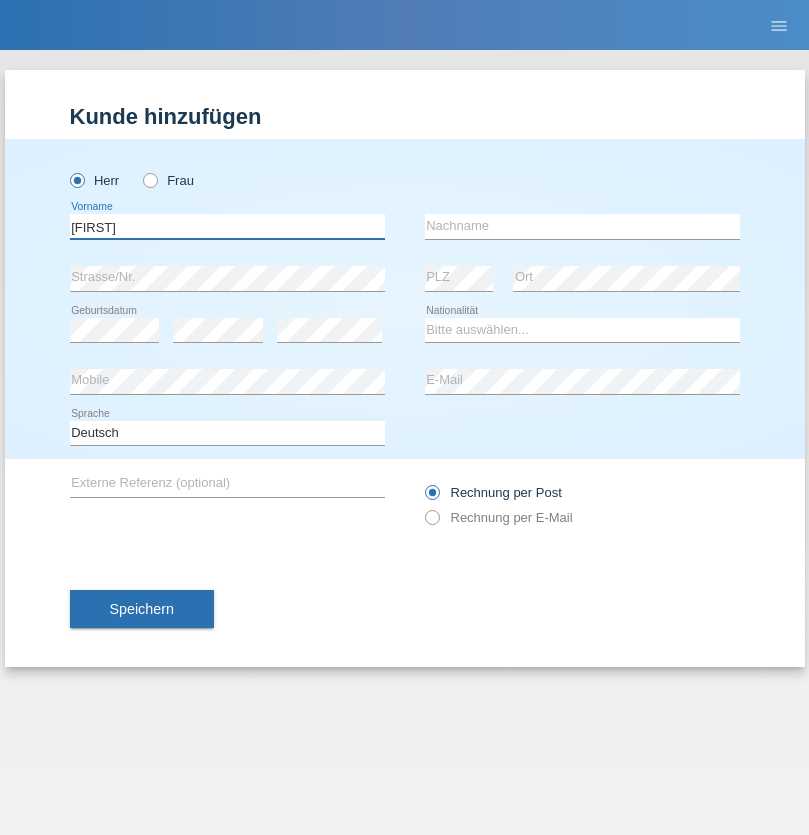 type on "[NAME]" 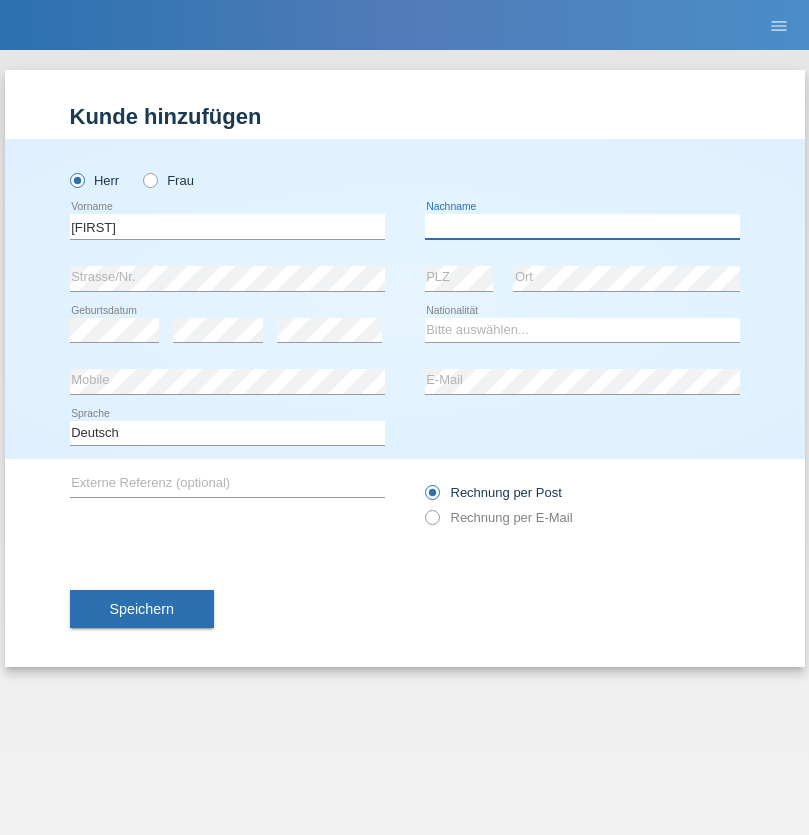 click at bounding box center (582, 226) 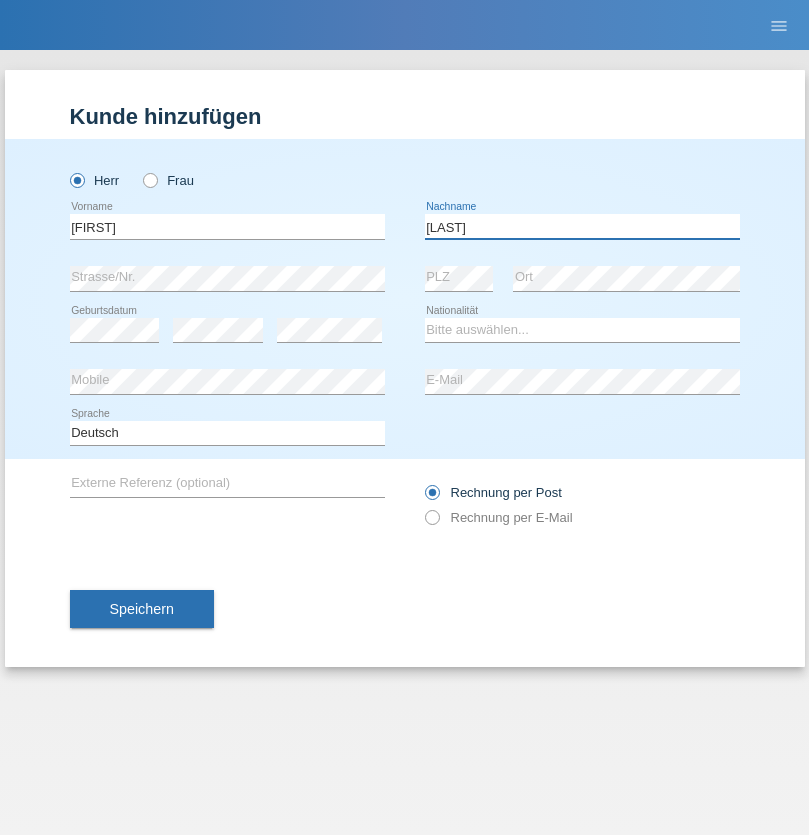 type on "[NAME]" 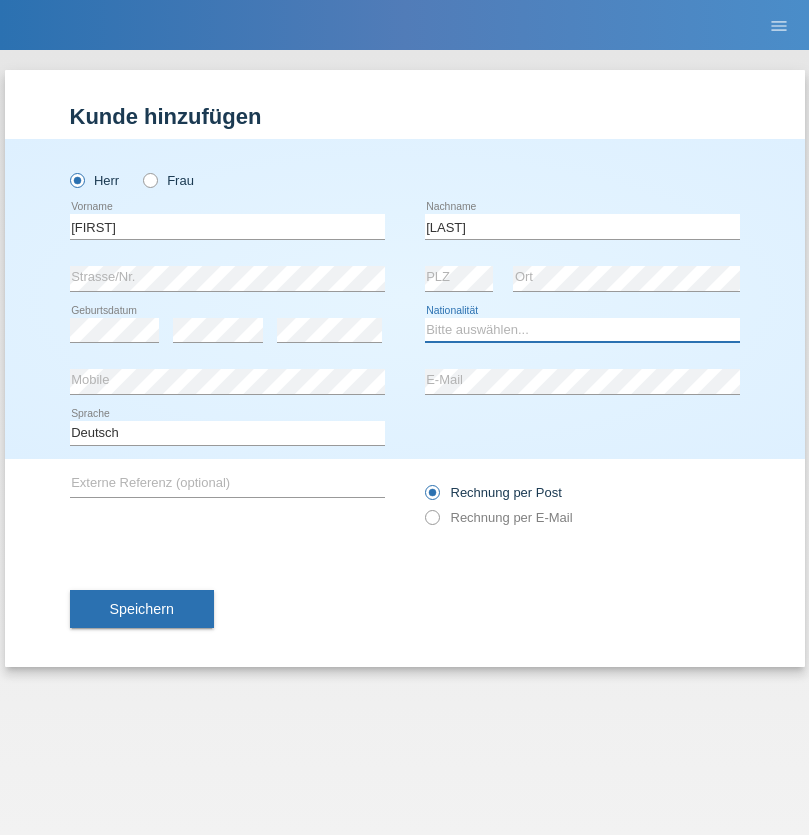select on "PT" 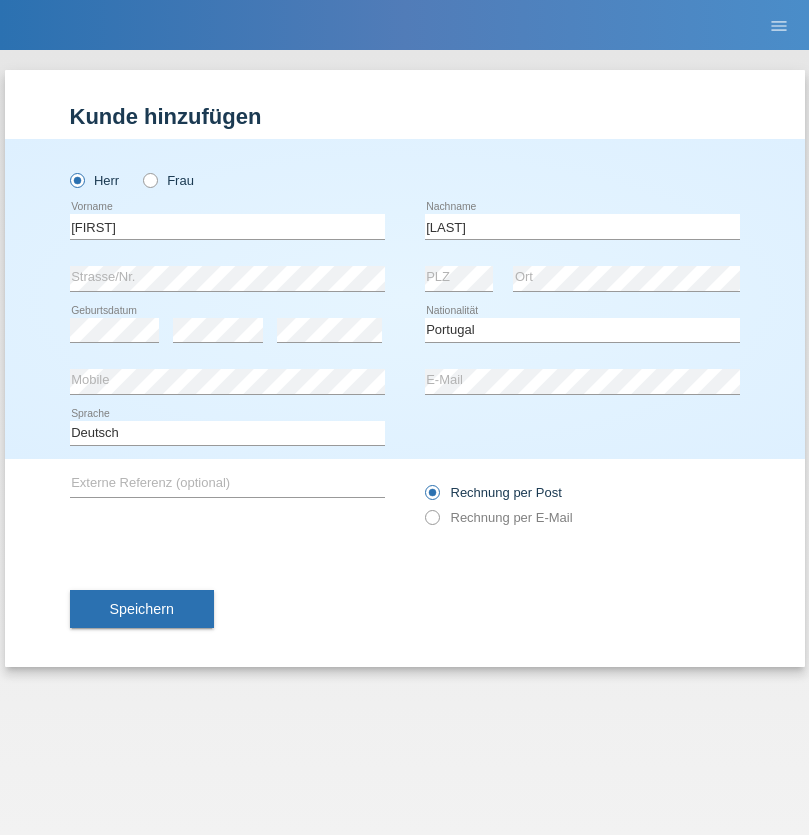 select on "C" 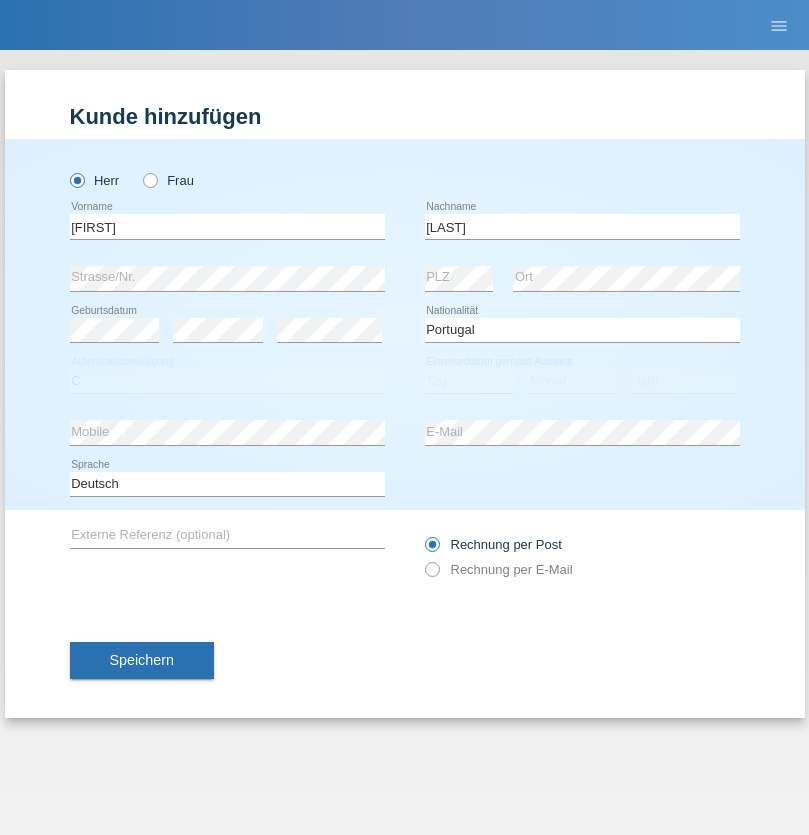 select on "12" 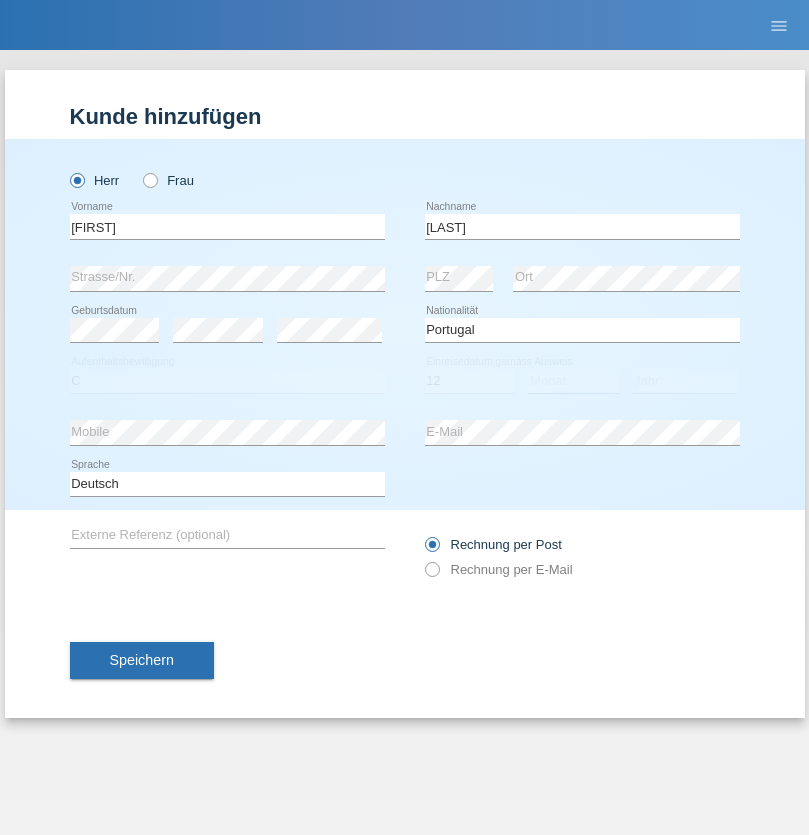 select on "08" 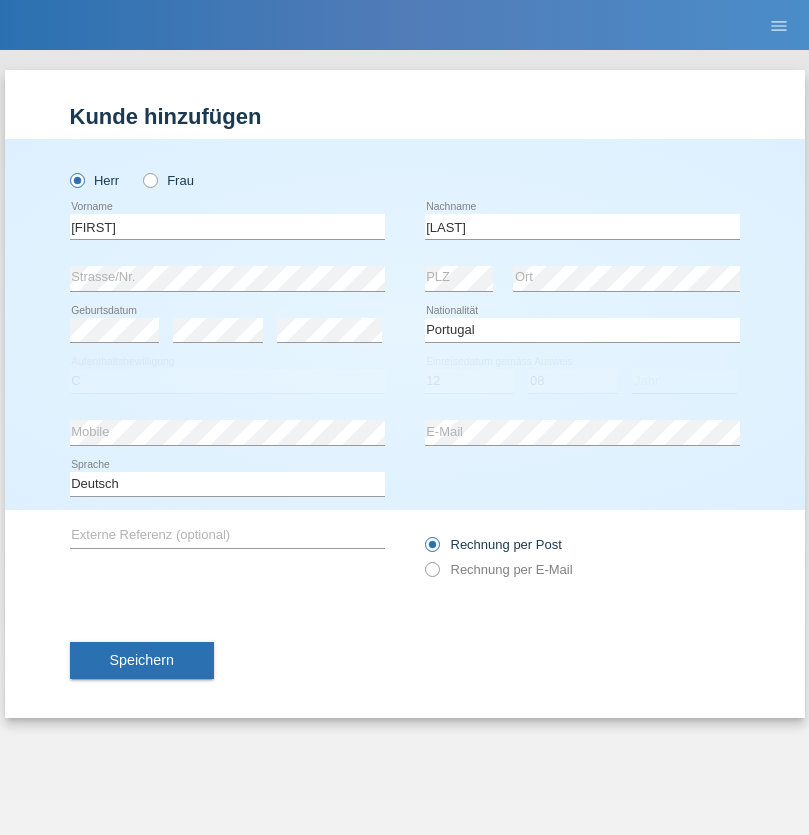 select on "2021" 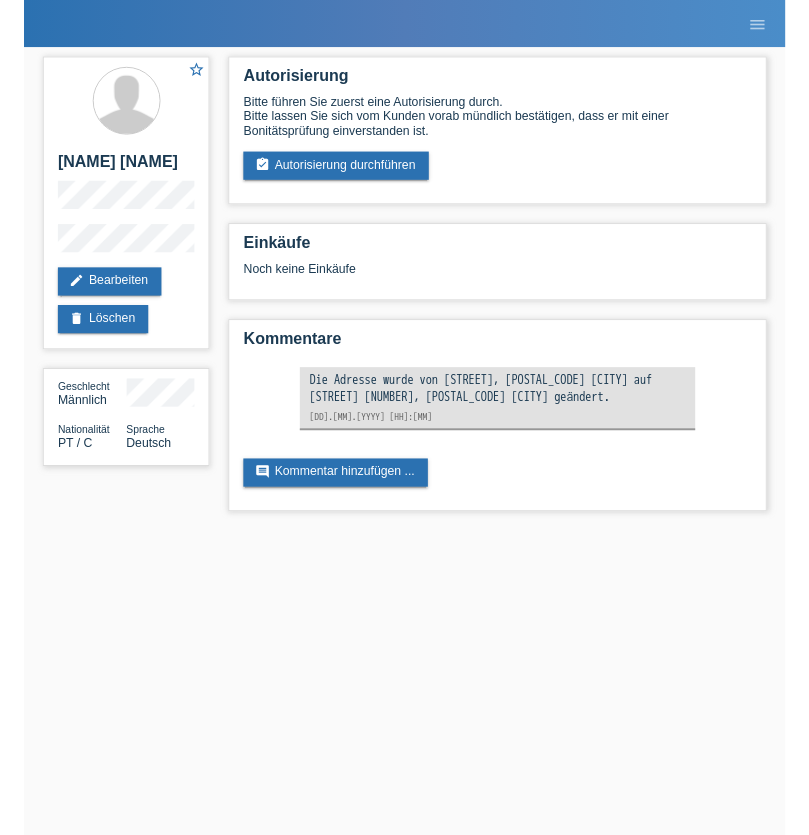 scroll, scrollTop: 0, scrollLeft: 0, axis: both 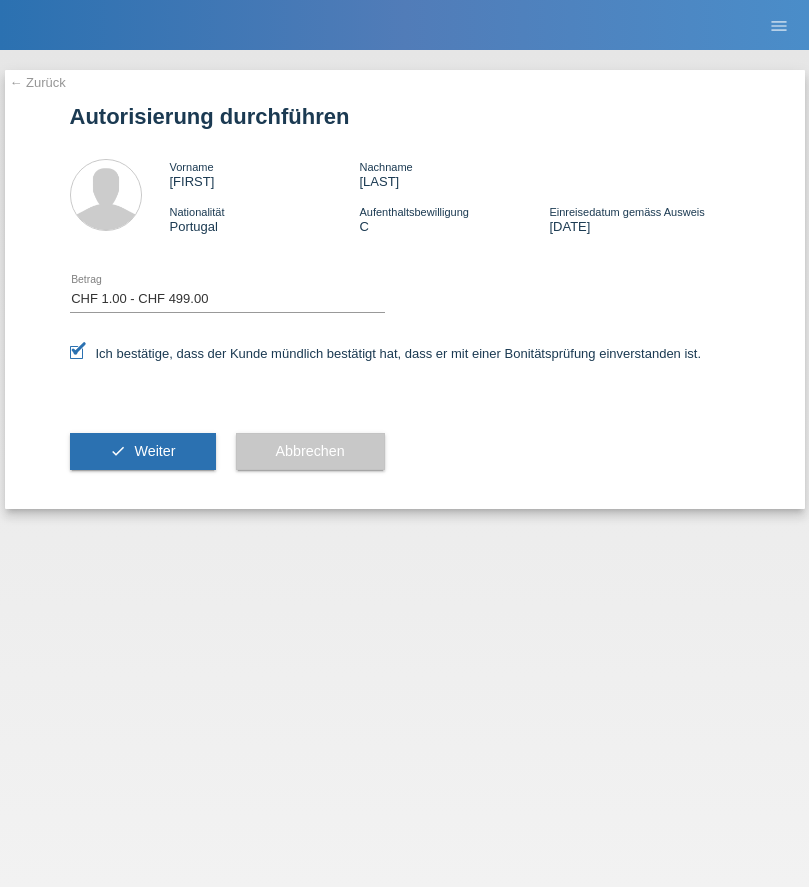 select on "1" 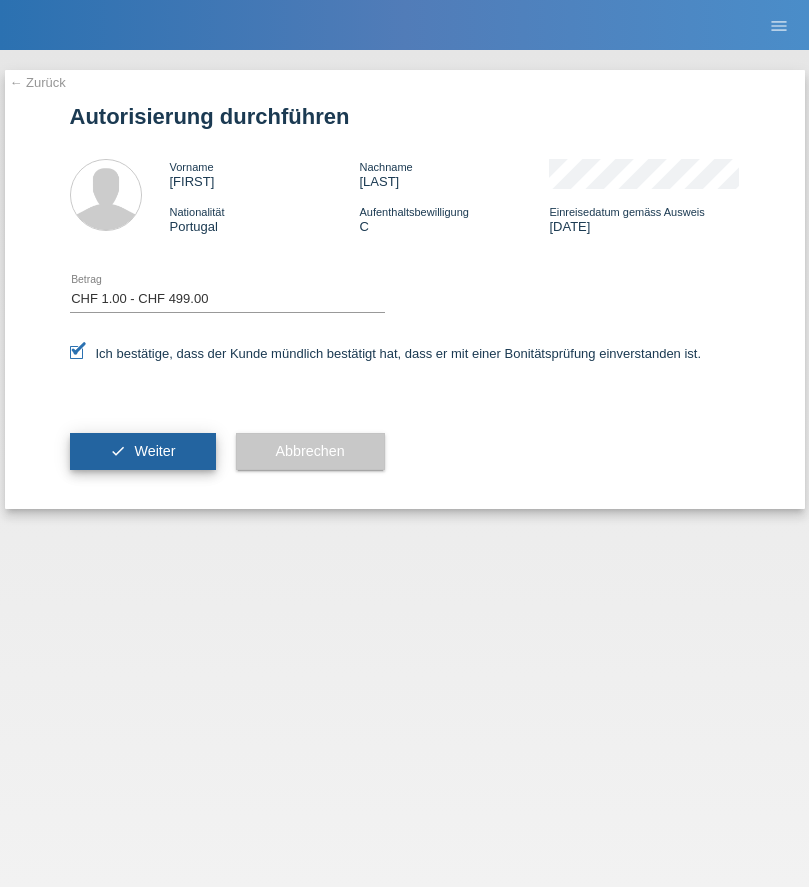 click on "Weiter" at bounding box center (154, 451) 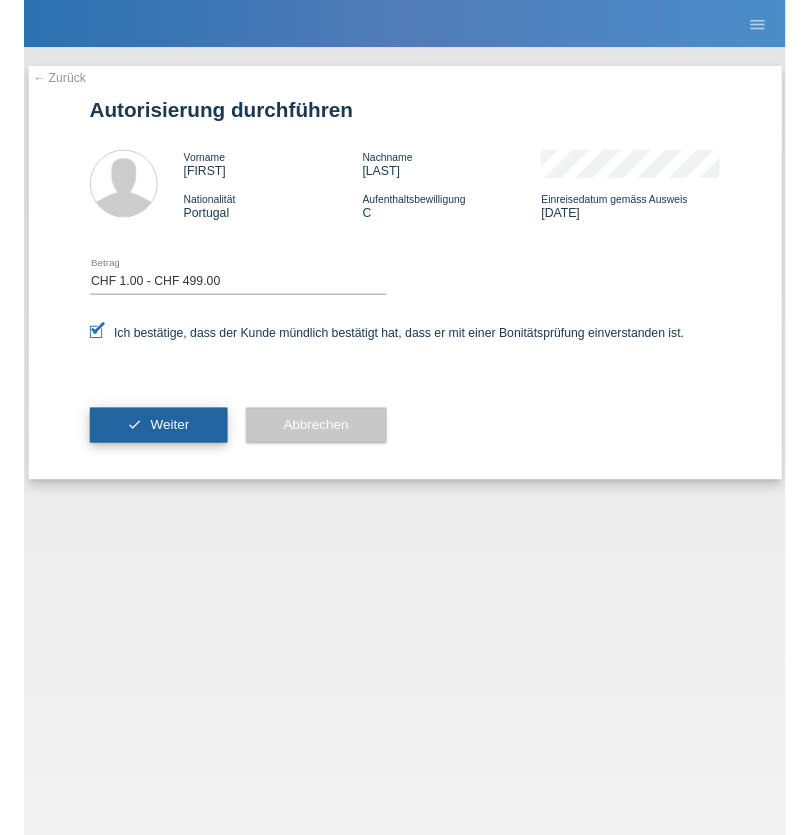 scroll, scrollTop: 0, scrollLeft: 0, axis: both 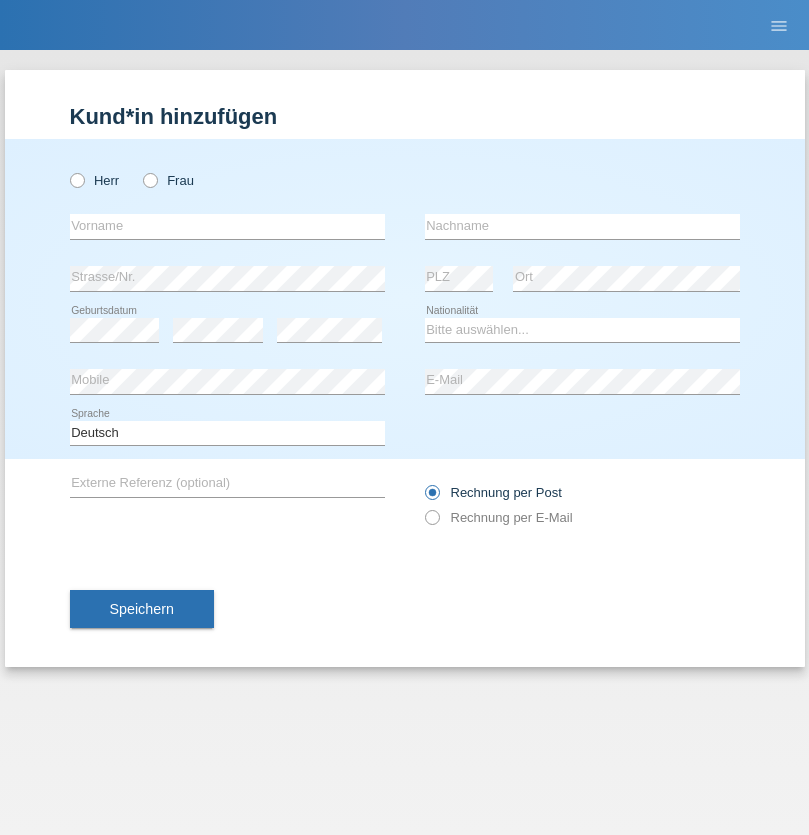 radio on "true" 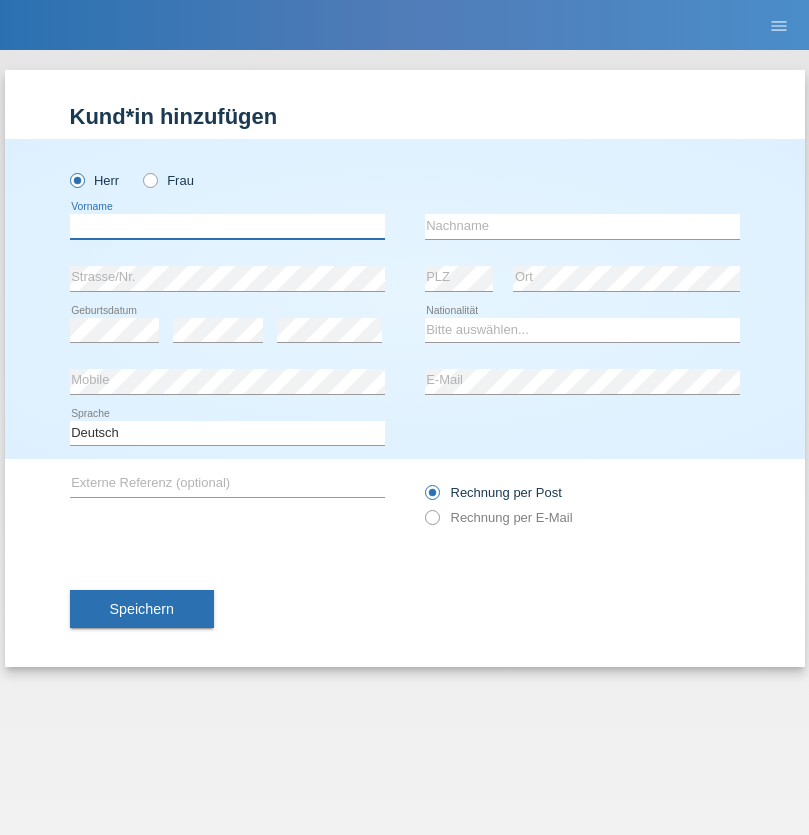click at bounding box center (227, 226) 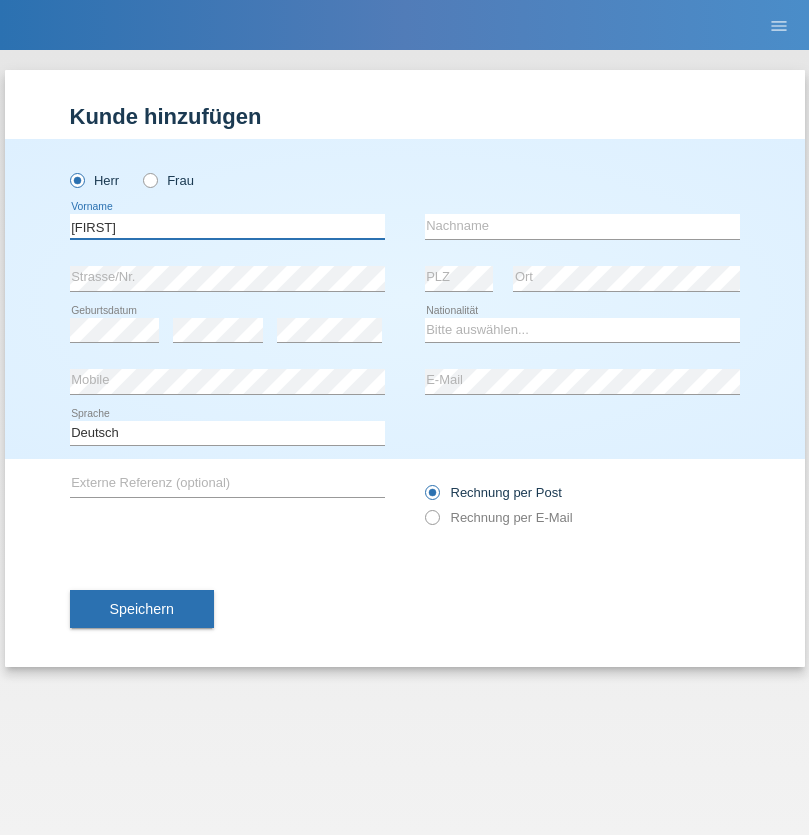 type on "[FIRST]" 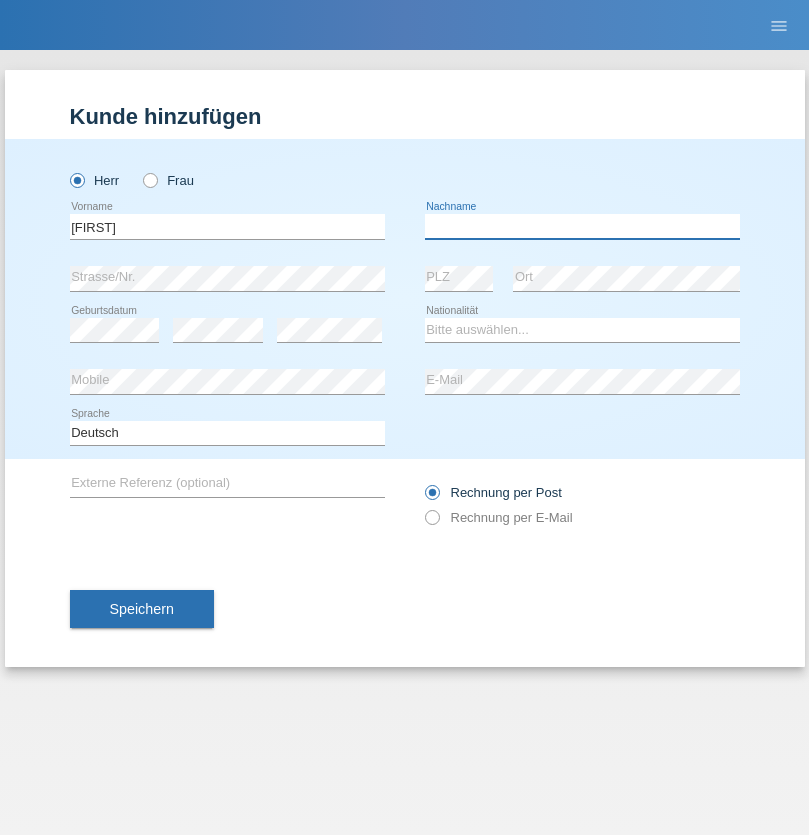 click at bounding box center (582, 226) 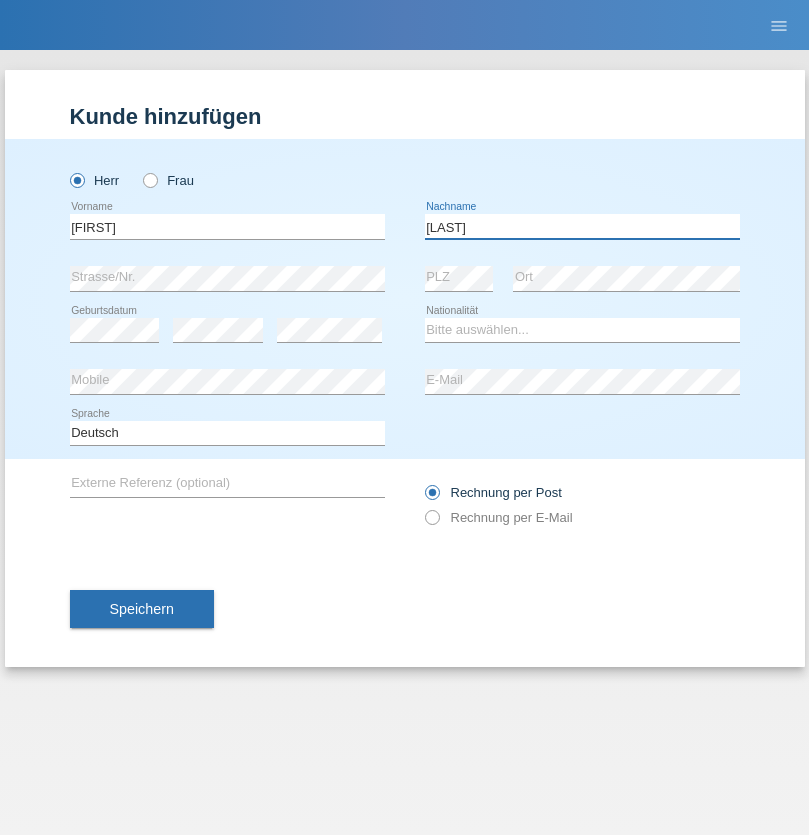 type on "Biedermann" 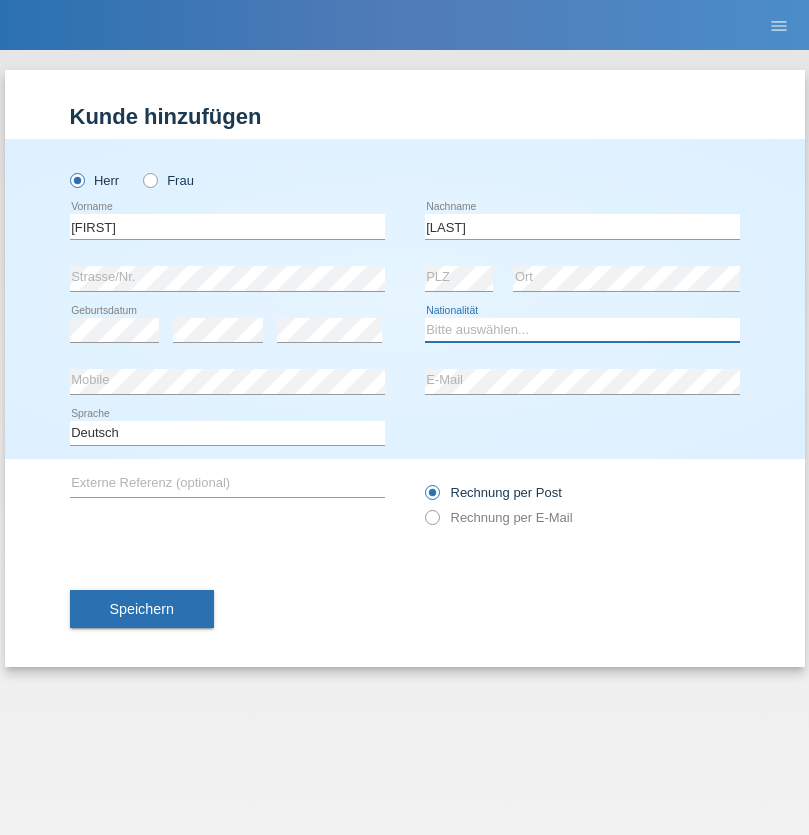 select on "CH" 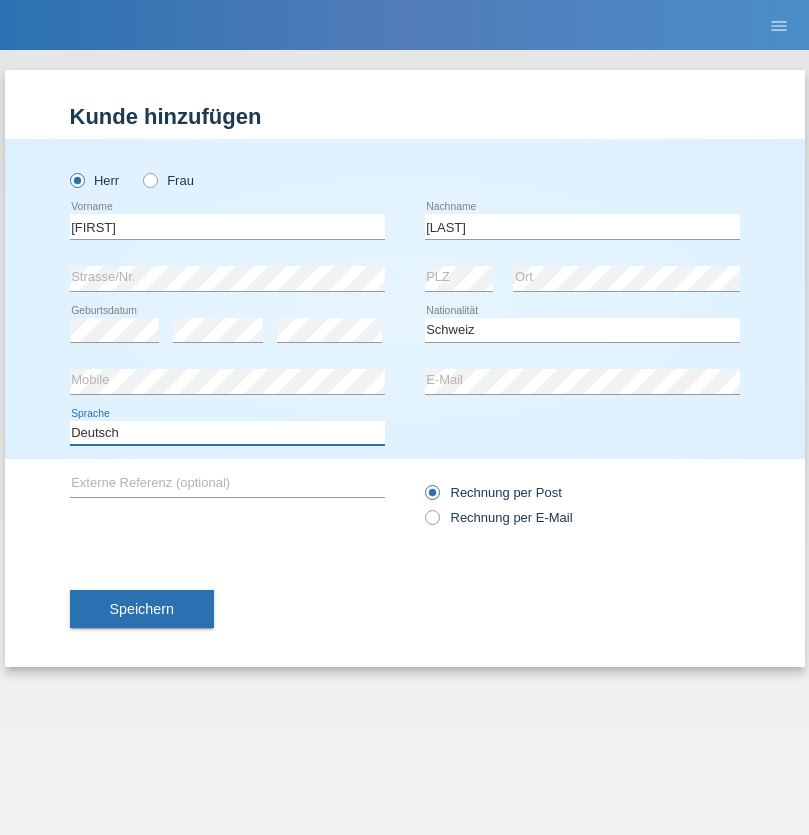 select on "en" 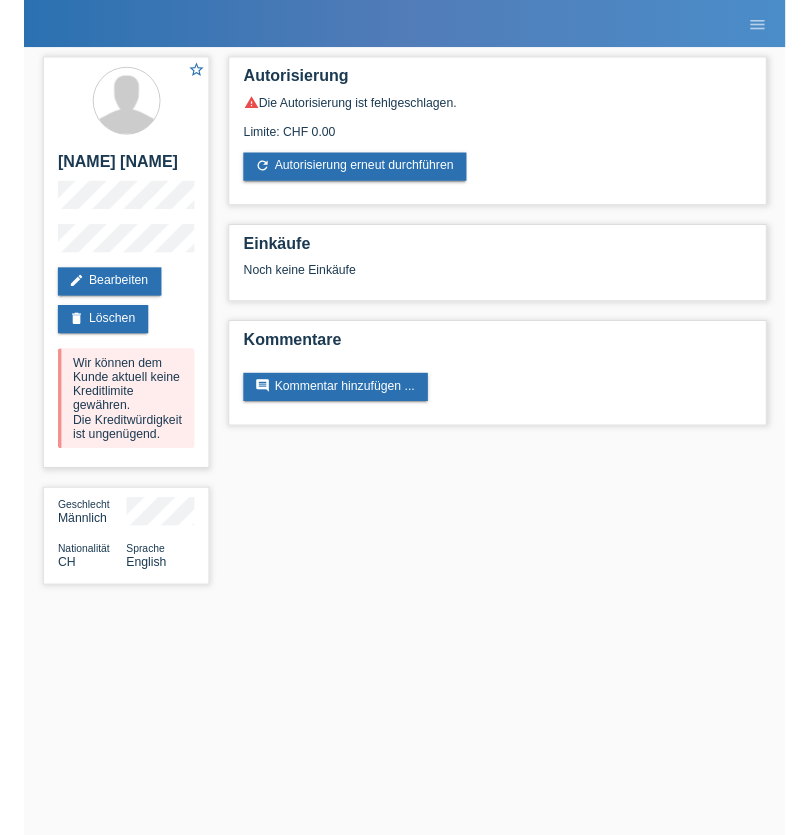 scroll, scrollTop: 0, scrollLeft: 0, axis: both 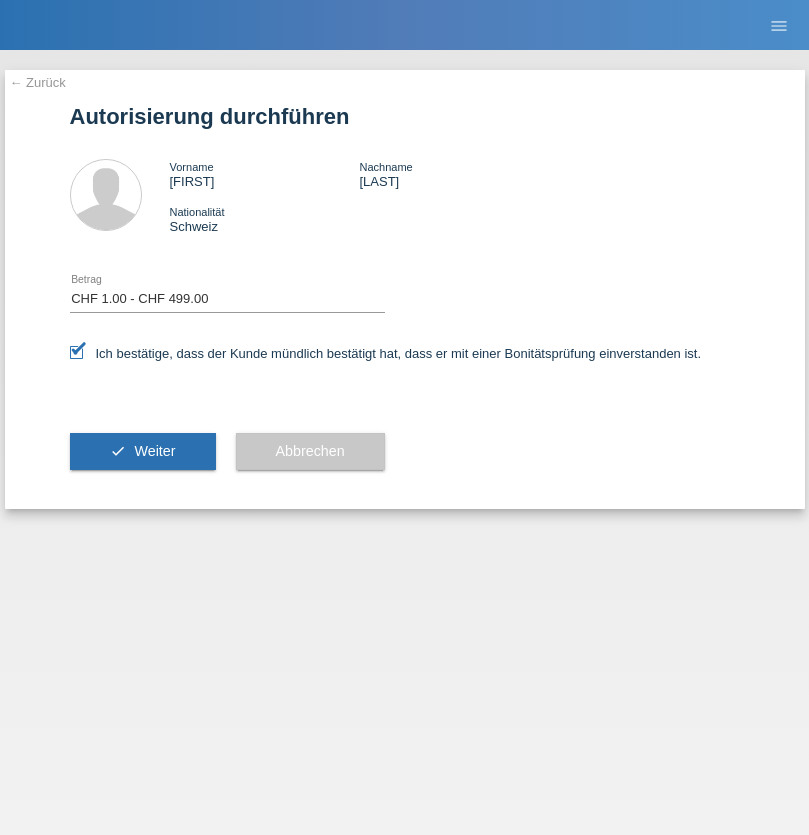 select on "1" 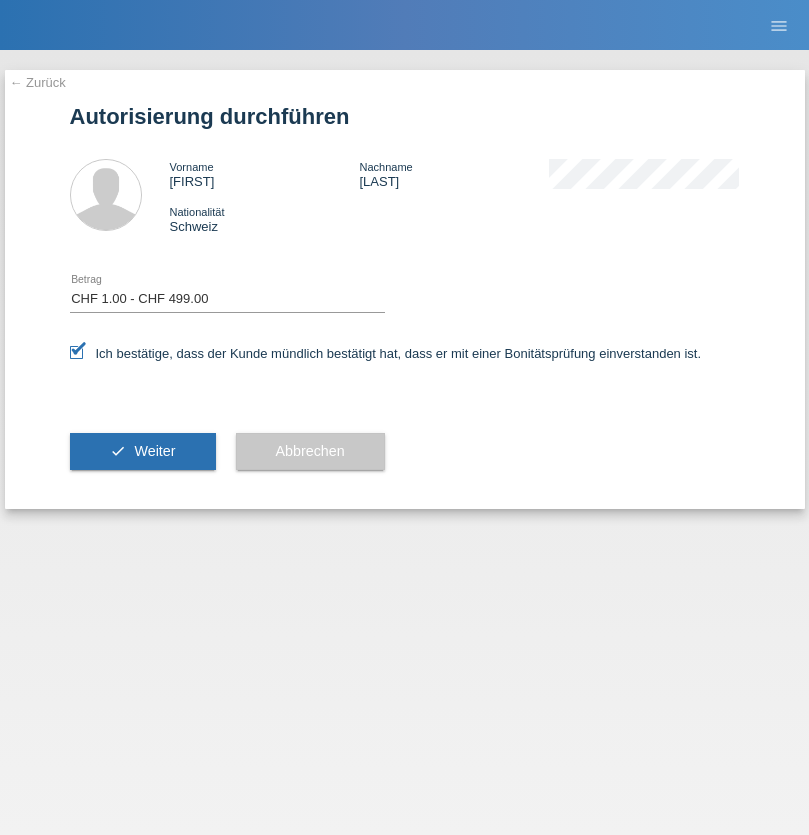 scroll, scrollTop: 0, scrollLeft: 0, axis: both 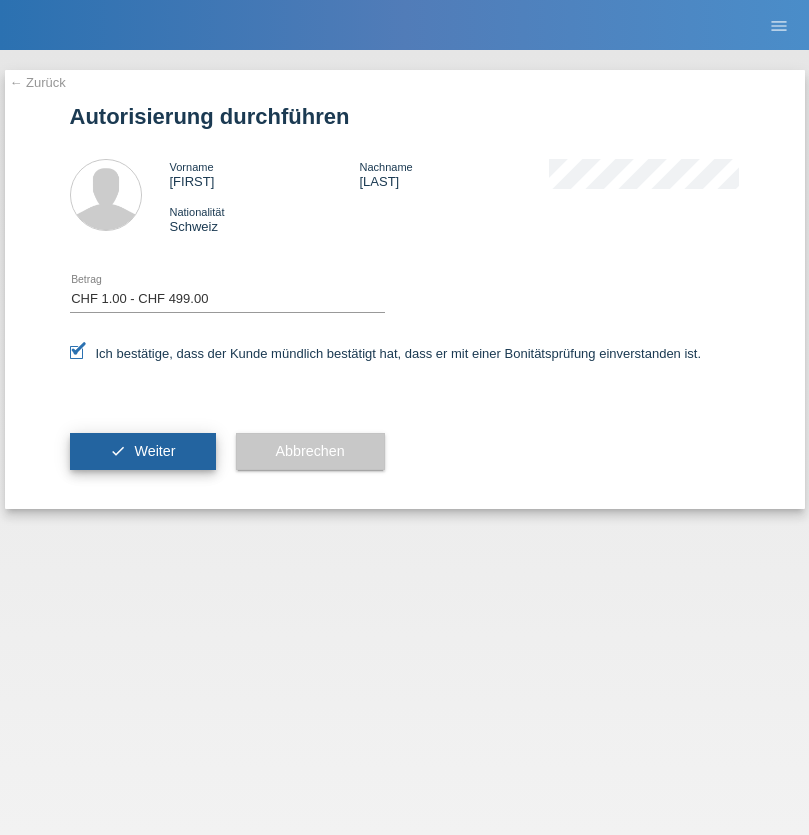 click on "Weiter" at bounding box center [154, 451] 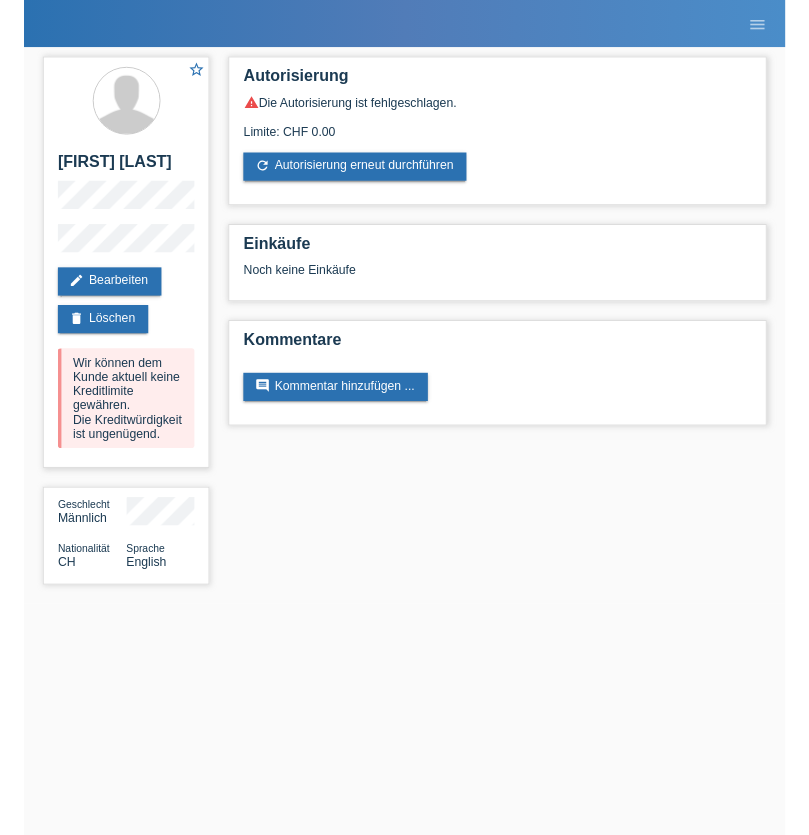 scroll, scrollTop: 0, scrollLeft: 0, axis: both 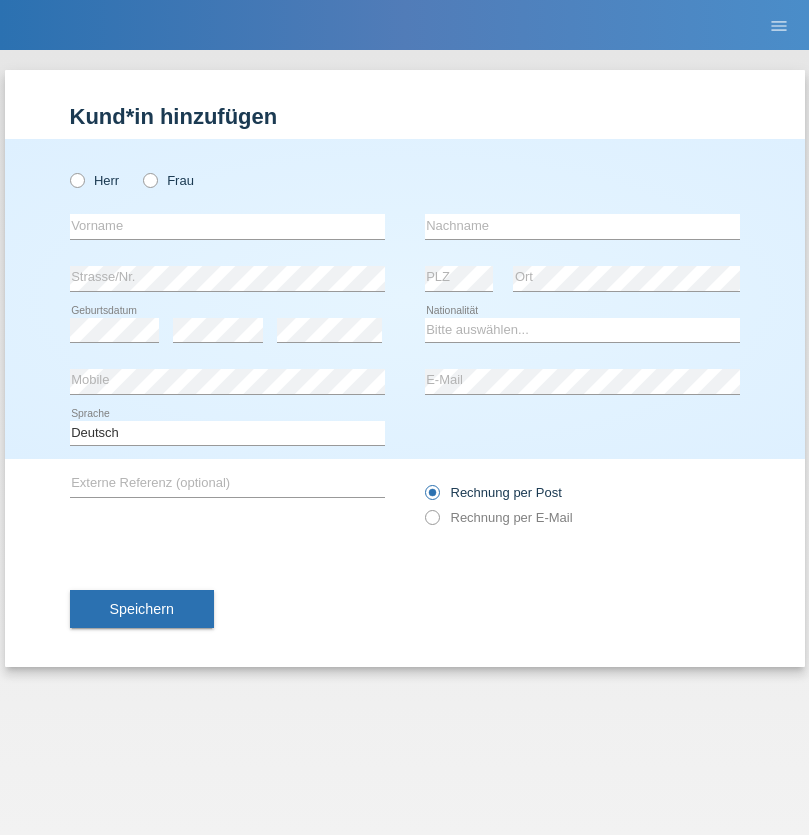 radio on "true" 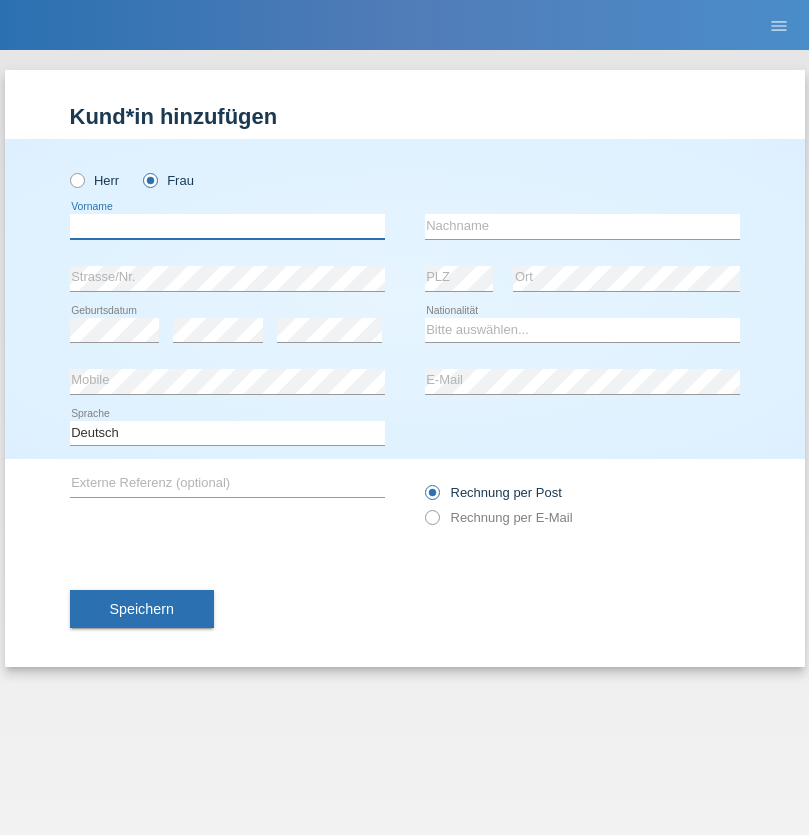 click at bounding box center [227, 226] 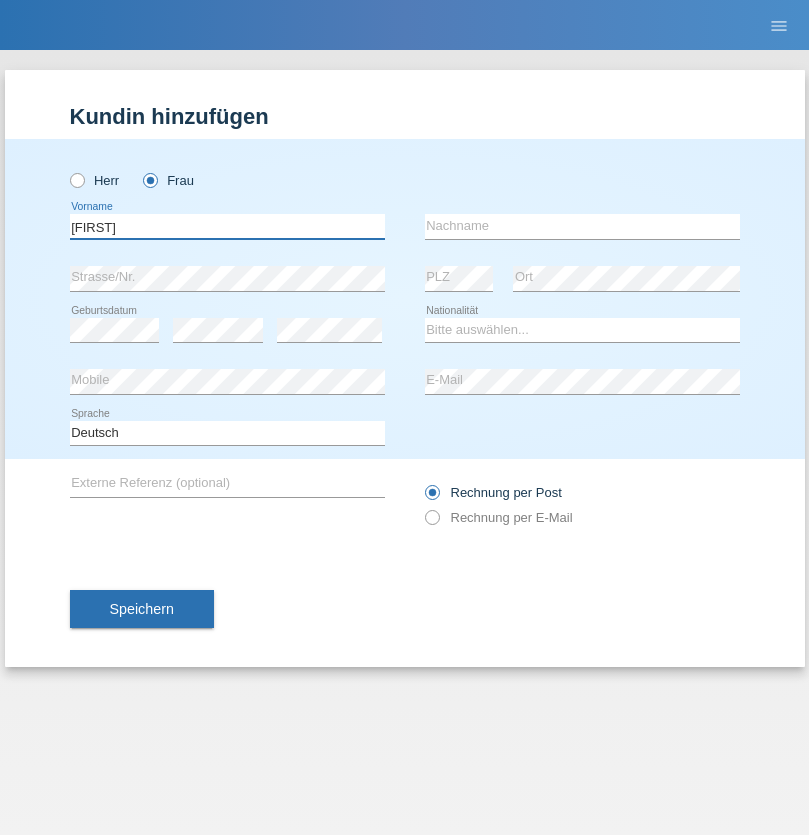 type on "Luana" 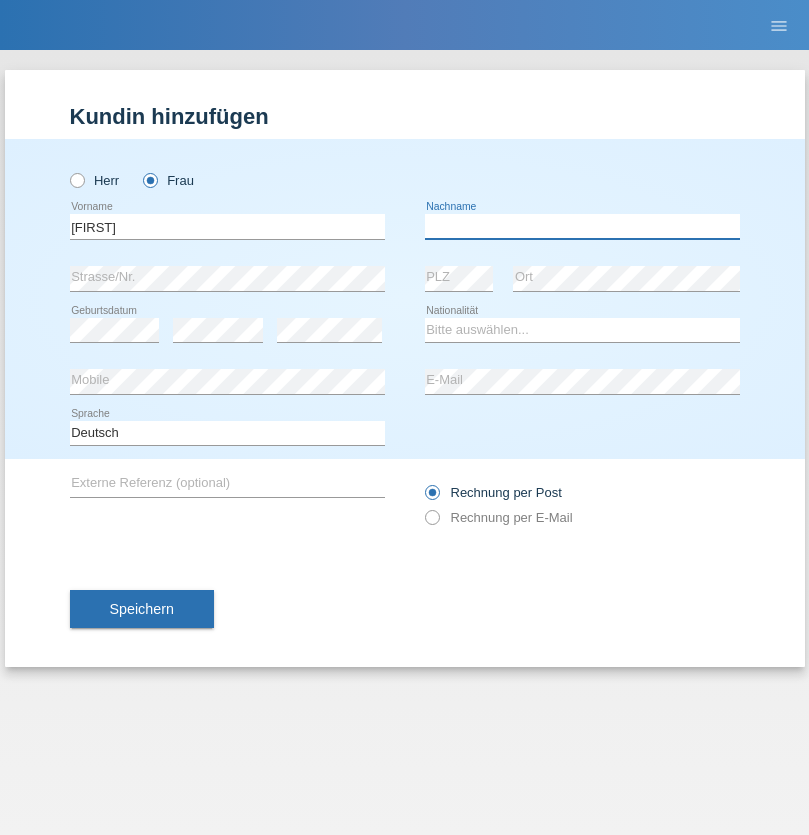 click at bounding box center [582, 226] 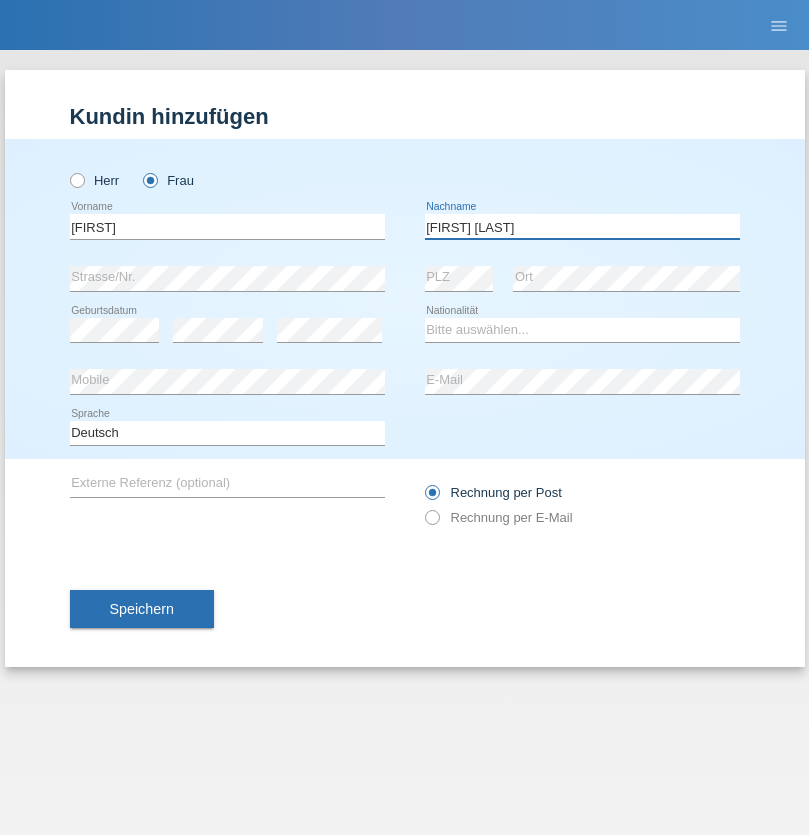 type on "Furtado Teixeira" 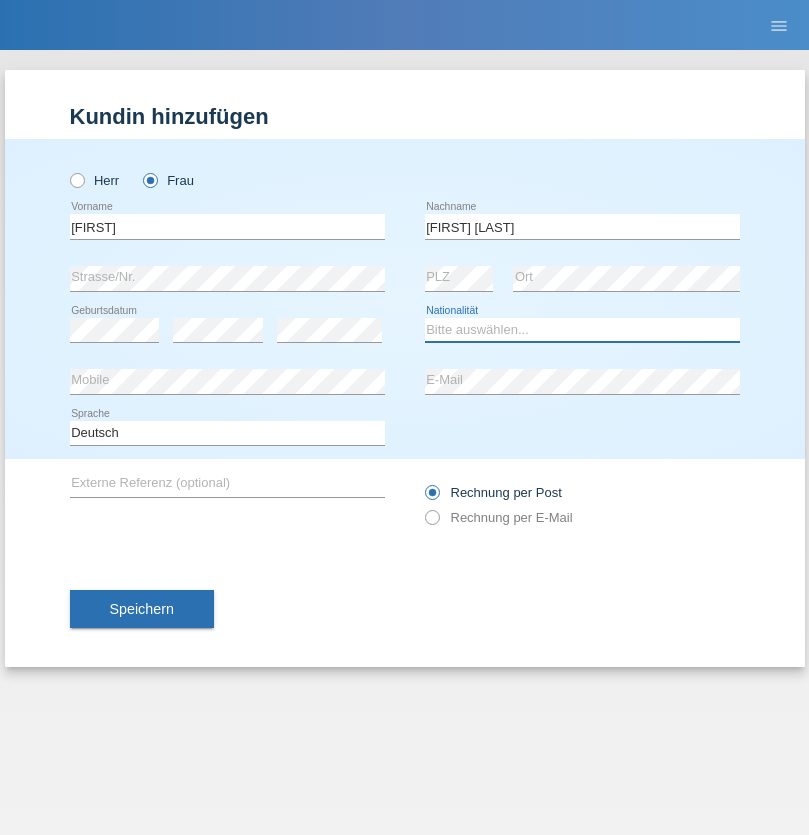 select on "BR" 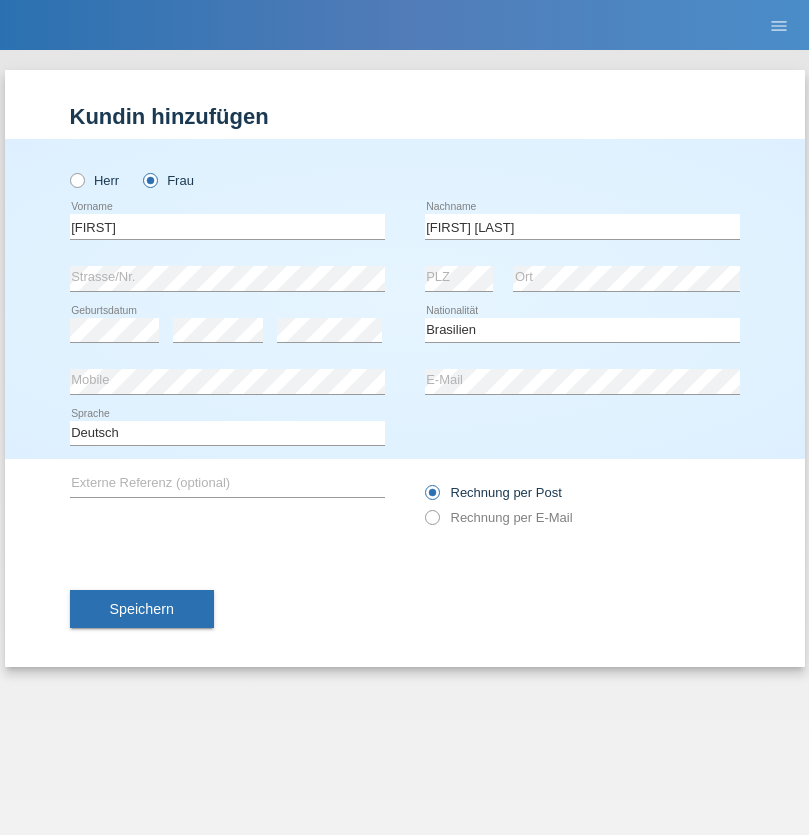 select on "C" 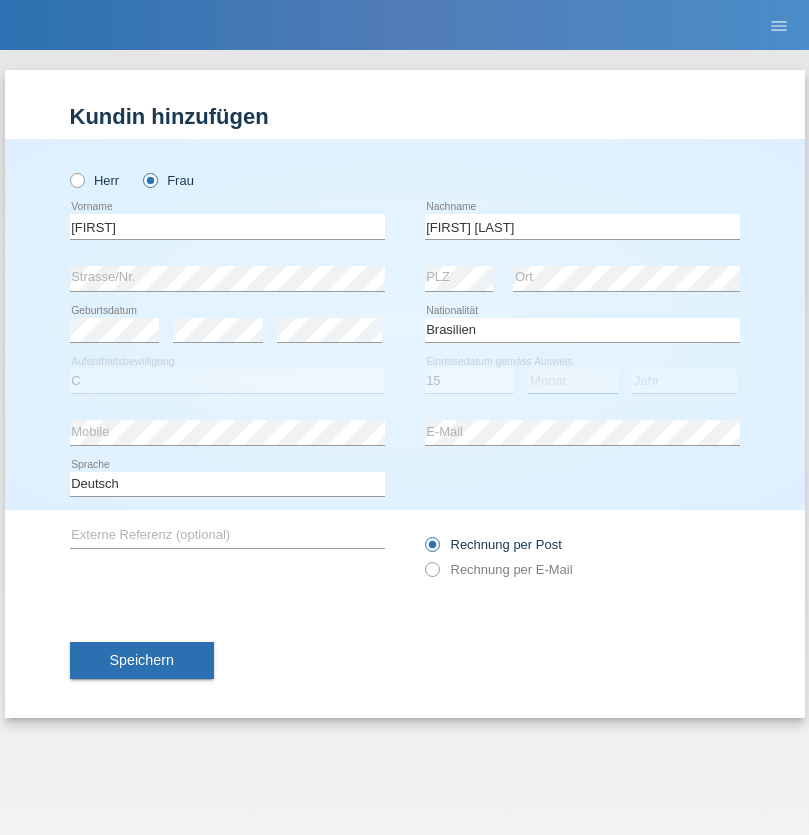 select on "11" 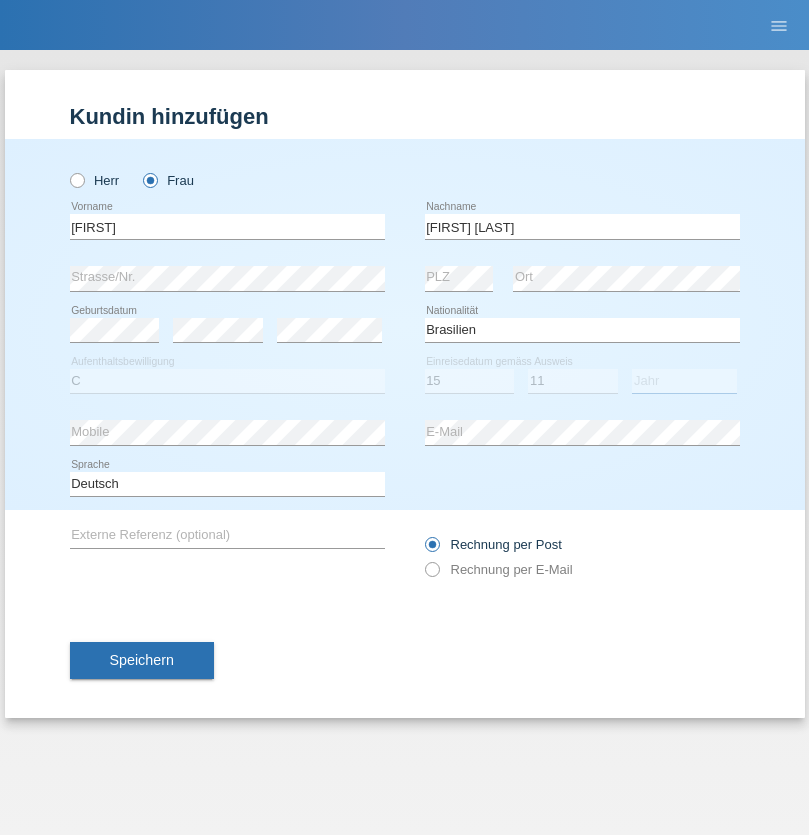 select on "2015" 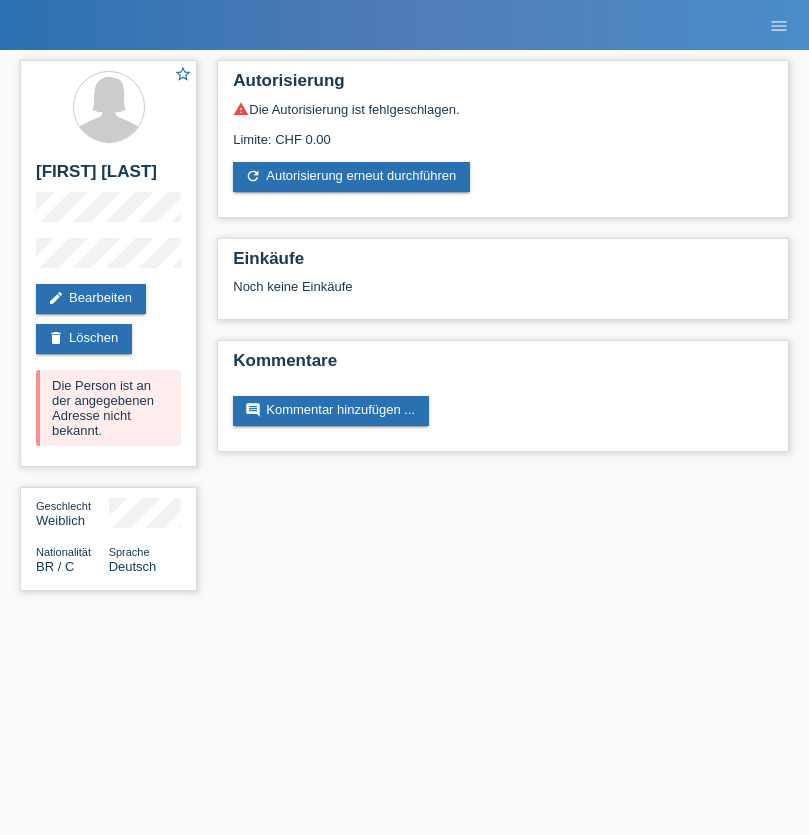 scroll, scrollTop: 0, scrollLeft: 0, axis: both 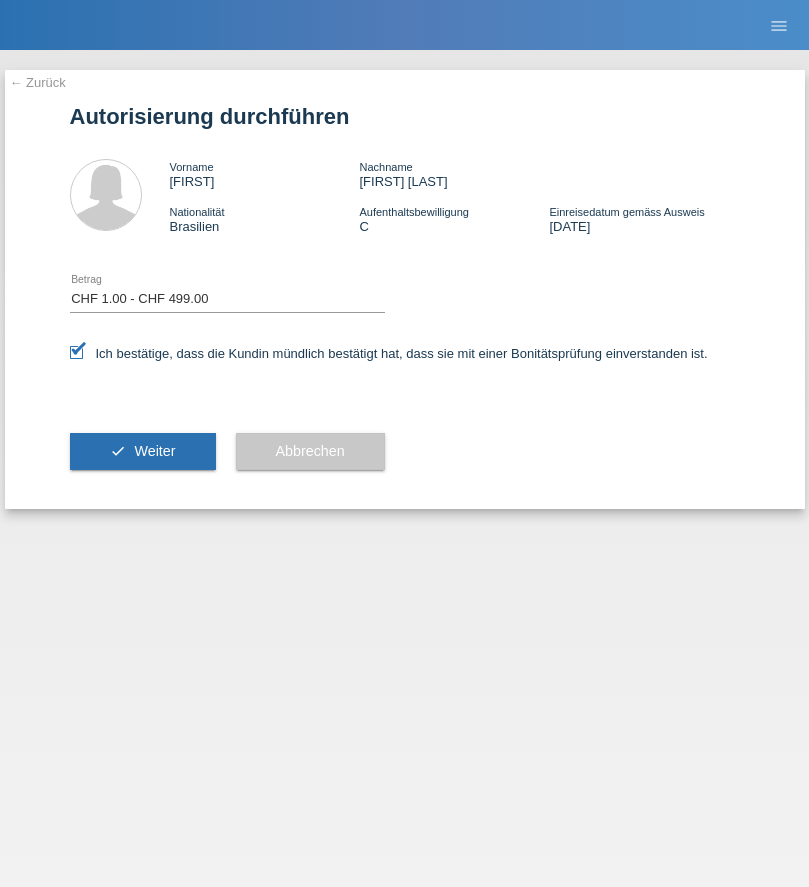 select on "1" 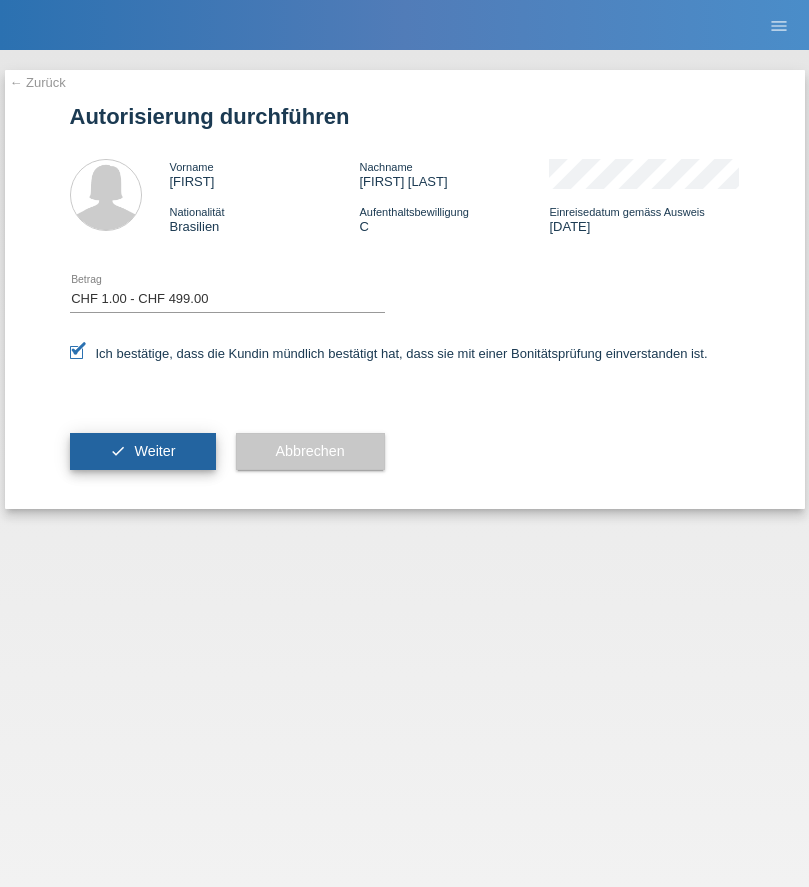 click on "Weiter" at bounding box center [154, 451] 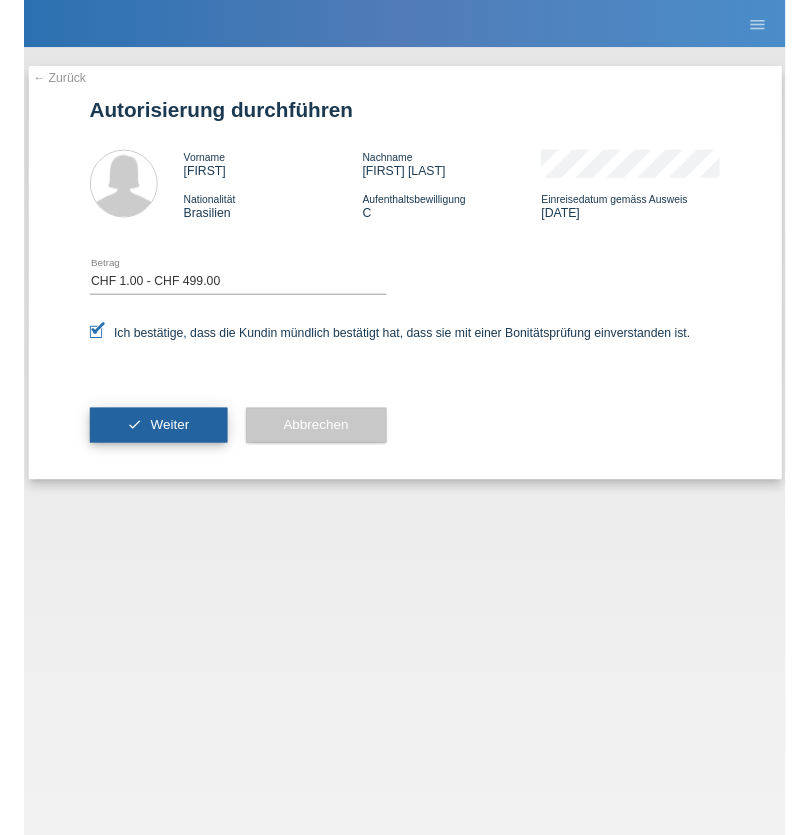 scroll, scrollTop: 0, scrollLeft: 0, axis: both 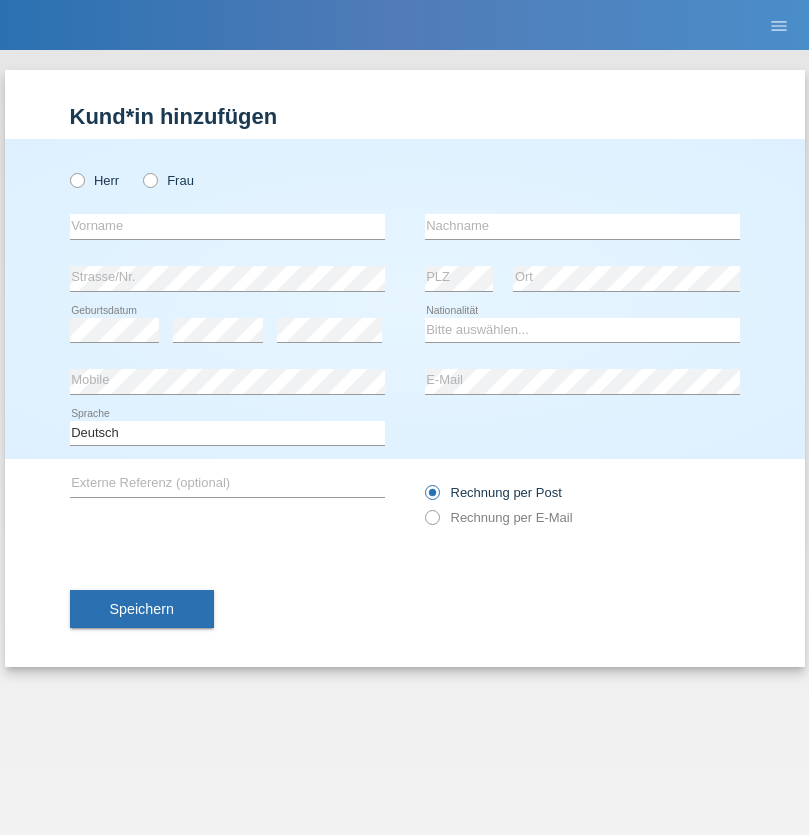 radio on "true" 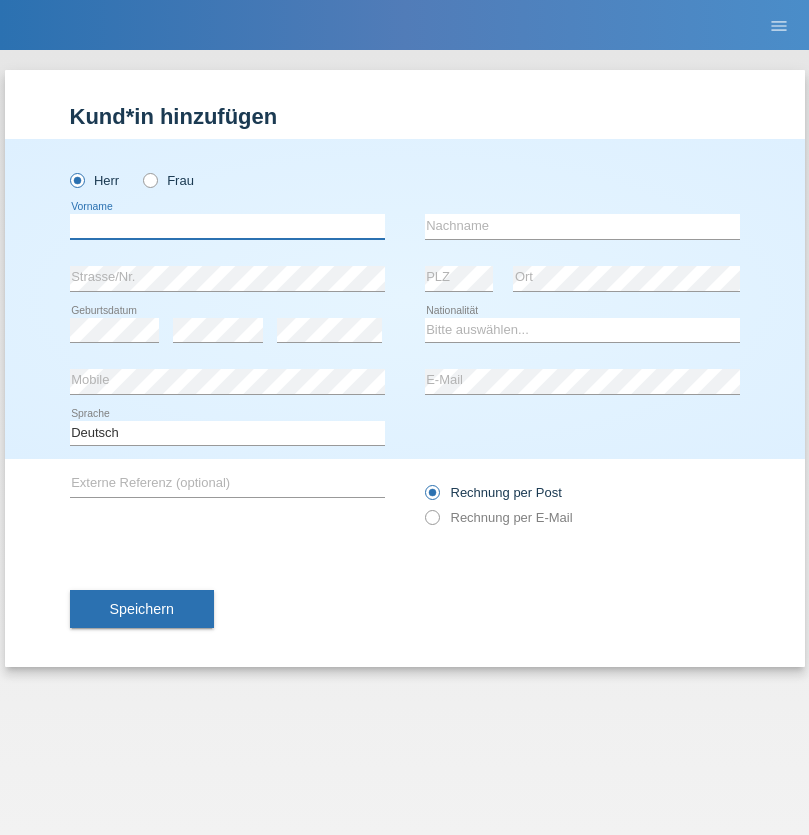 click at bounding box center [227, 226] 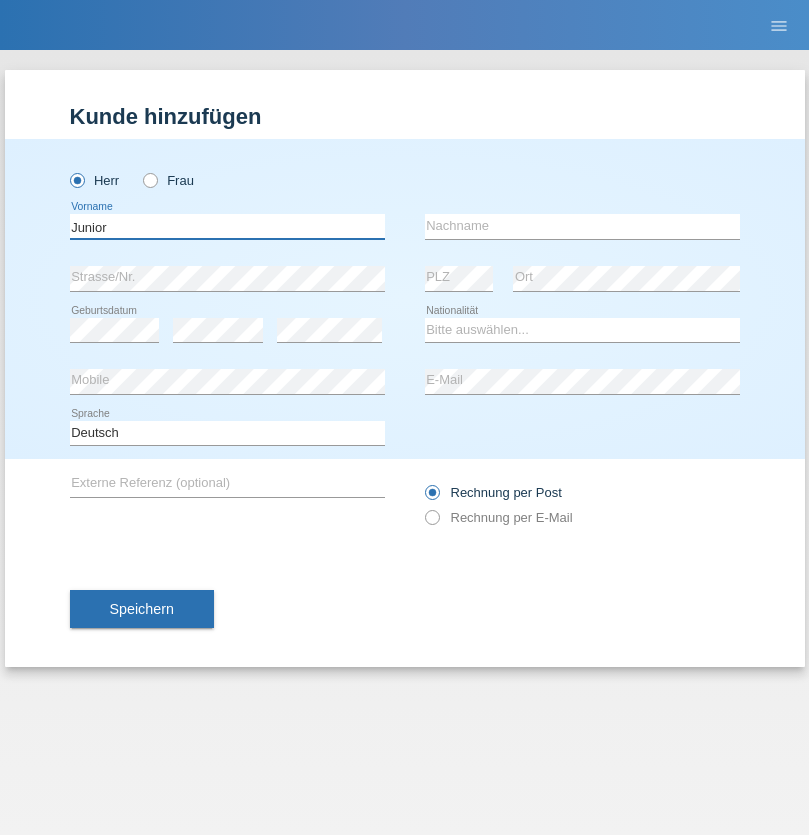 type on "Junior" 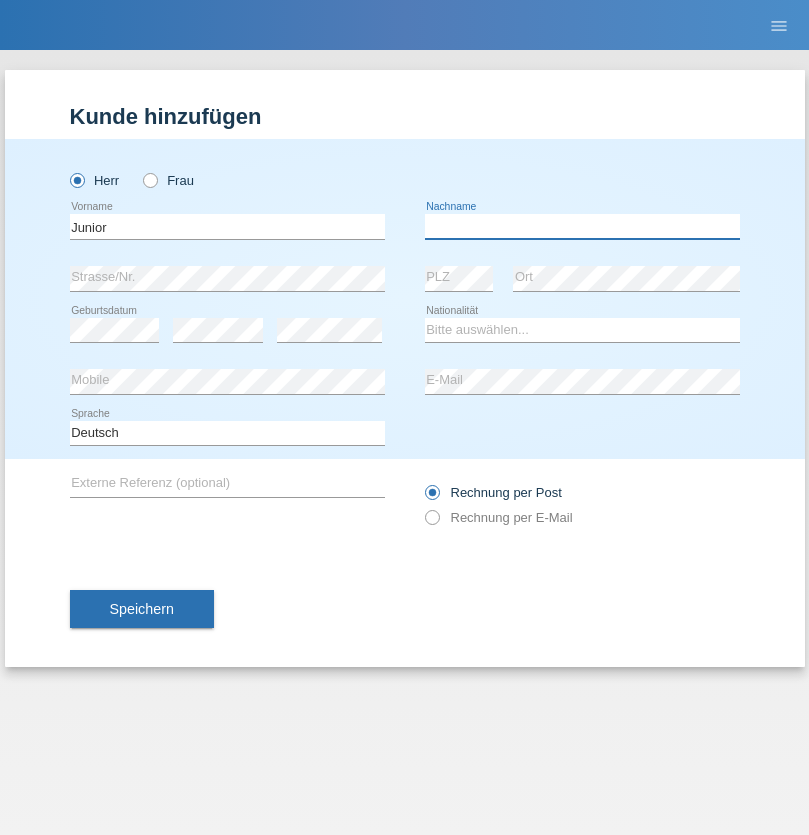 click at bounding box center (582, 226) 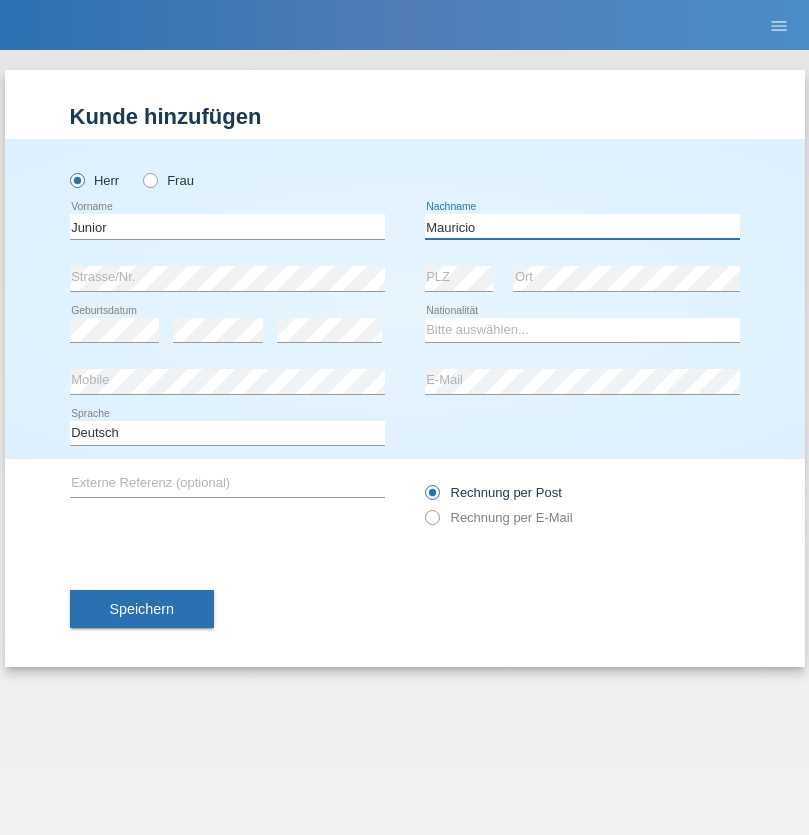type on "Mauricio" 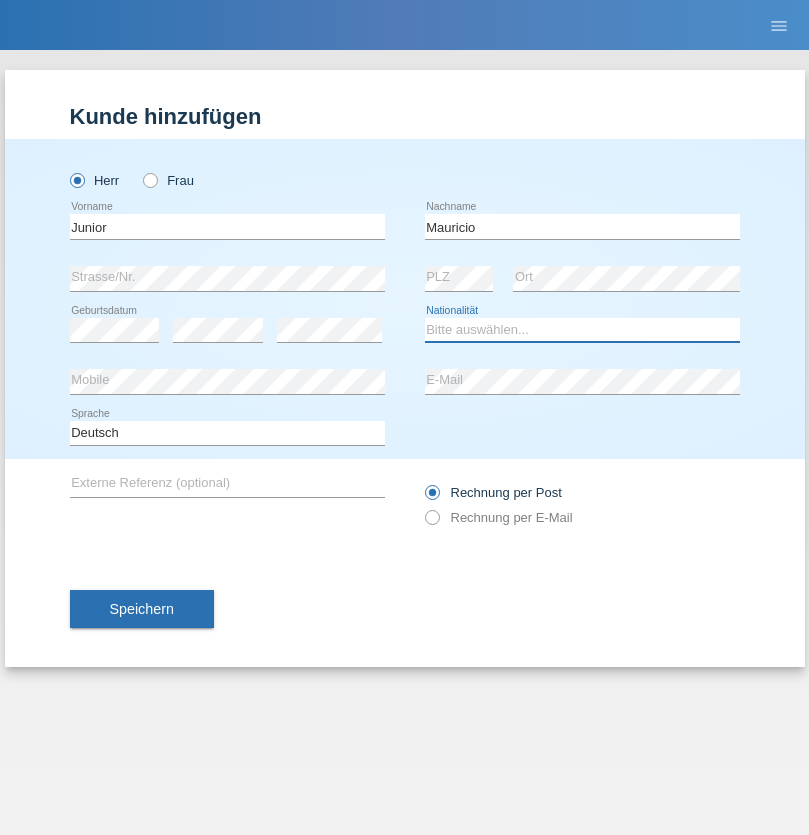 select on "CH" 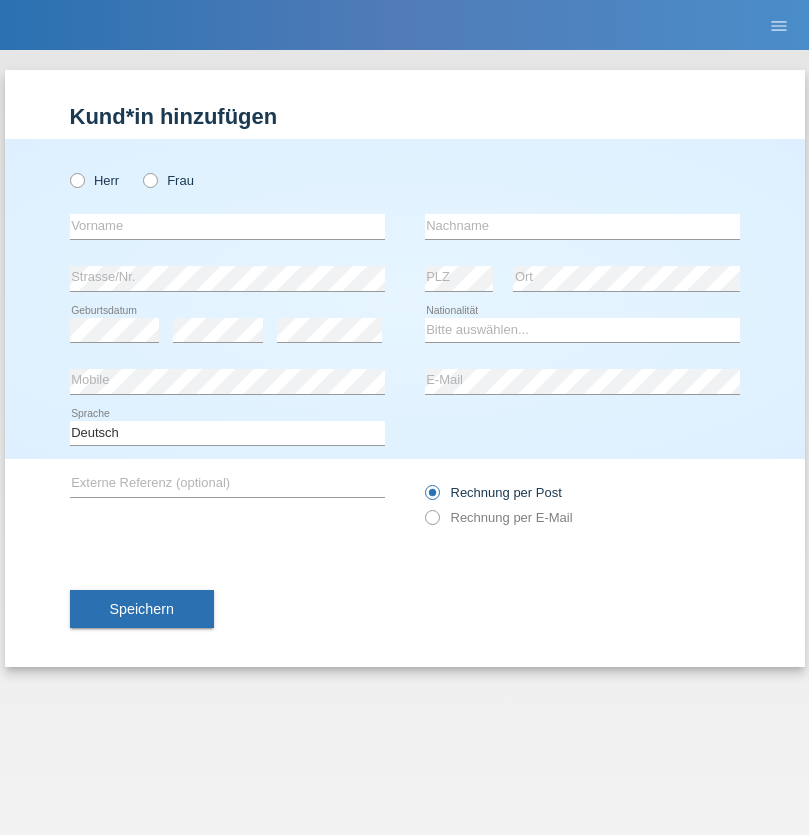 scroll, scrollTop: 0, scrollLeft: 0, axis: both 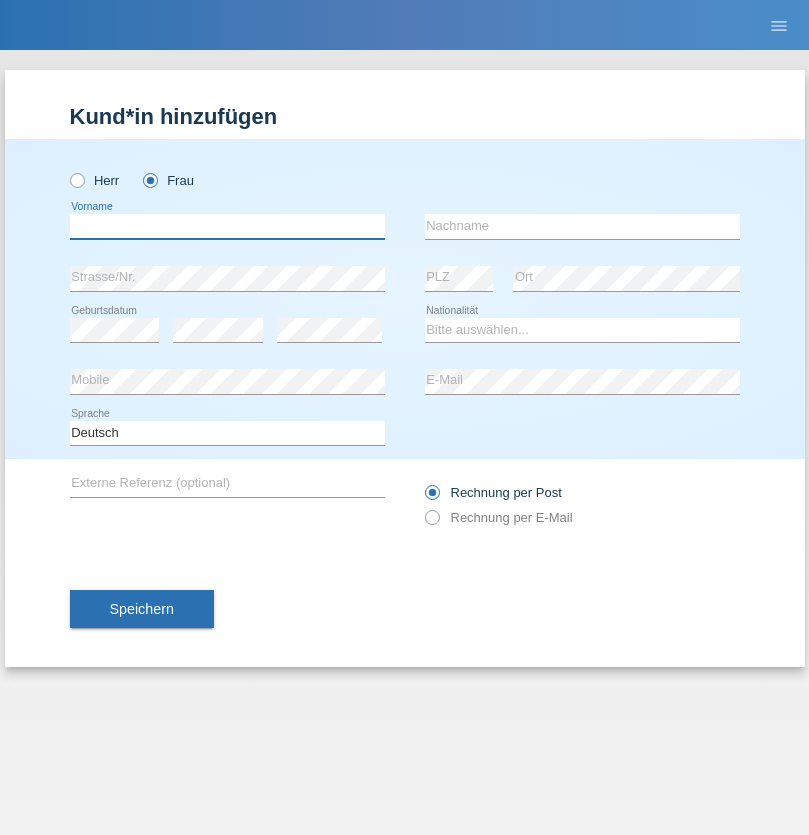 click at bounding box center [227, 226] 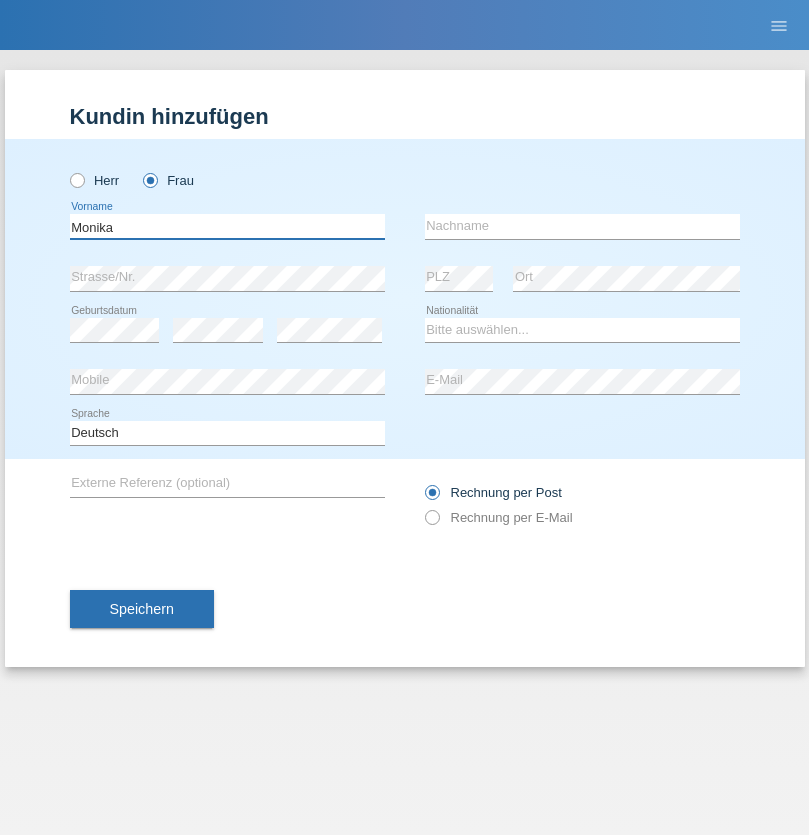 type on "Monika" 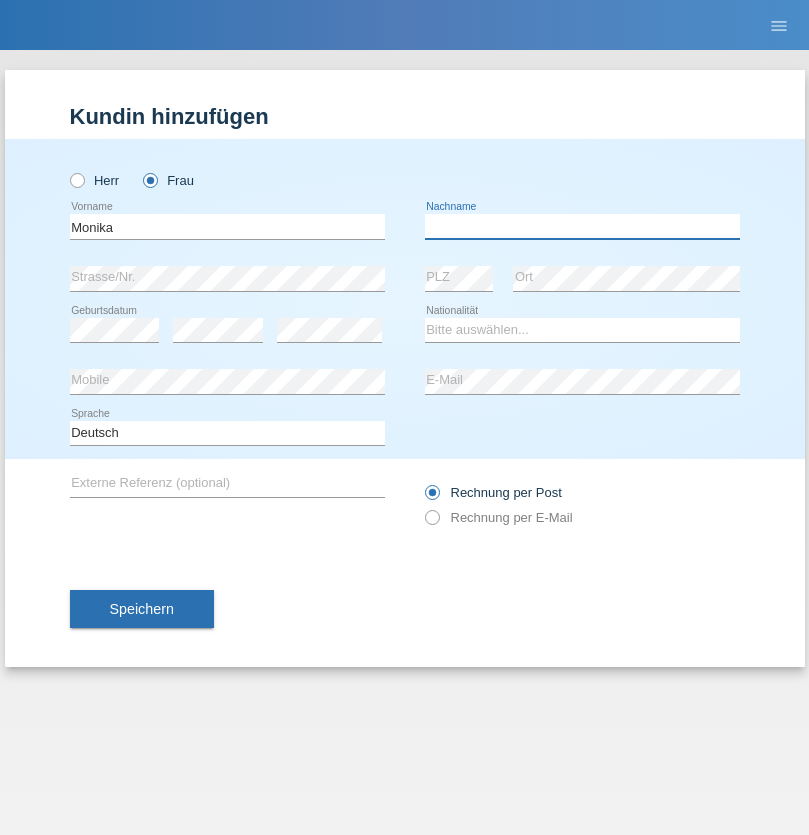 click at bounding box center [582, 226] 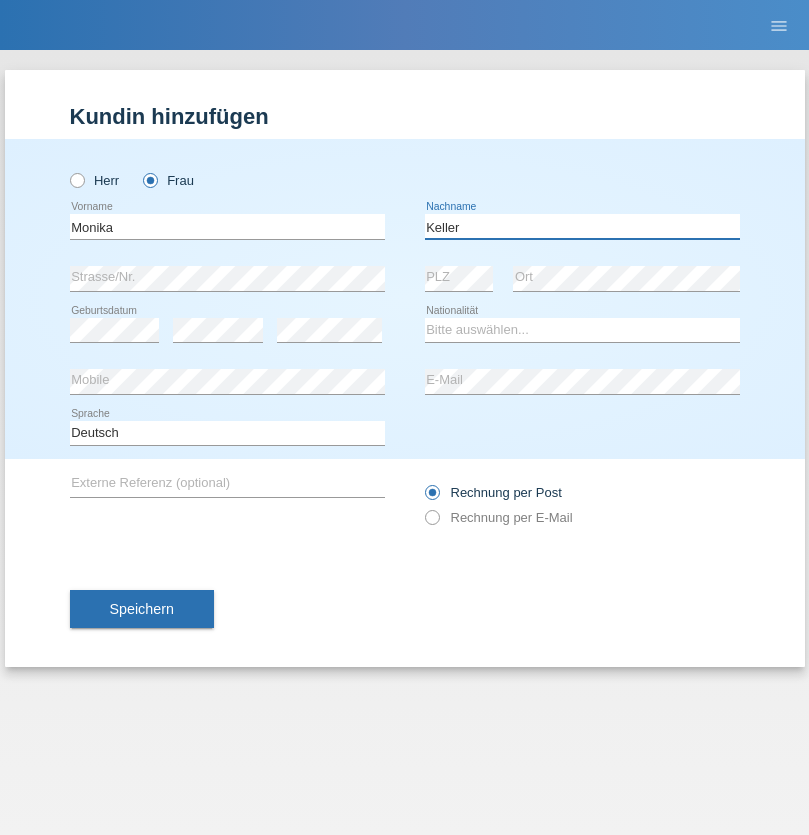 type on "Keller" 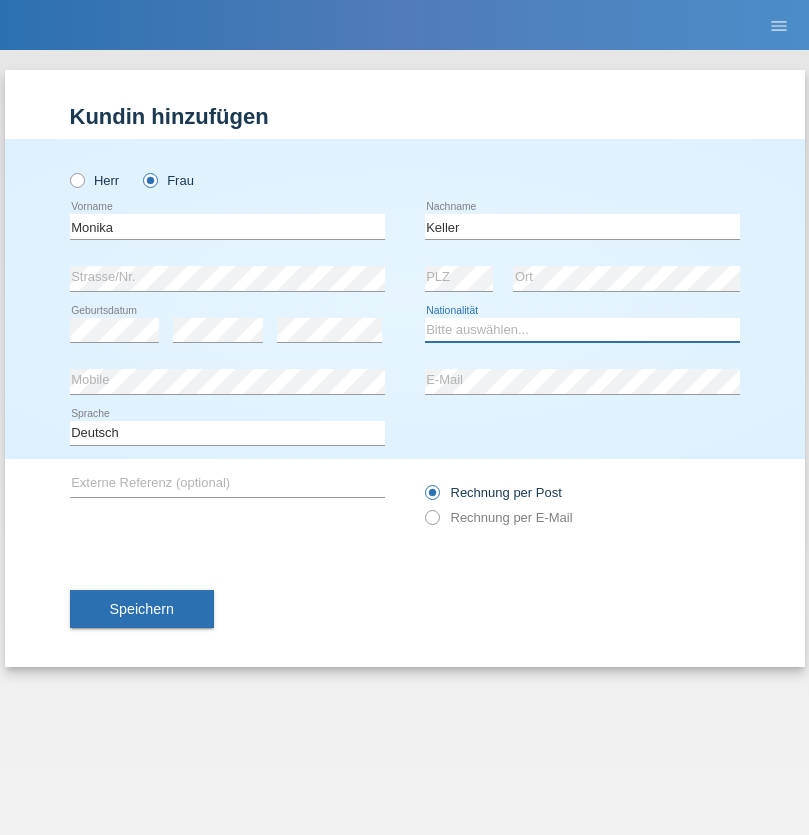 select on "CH" 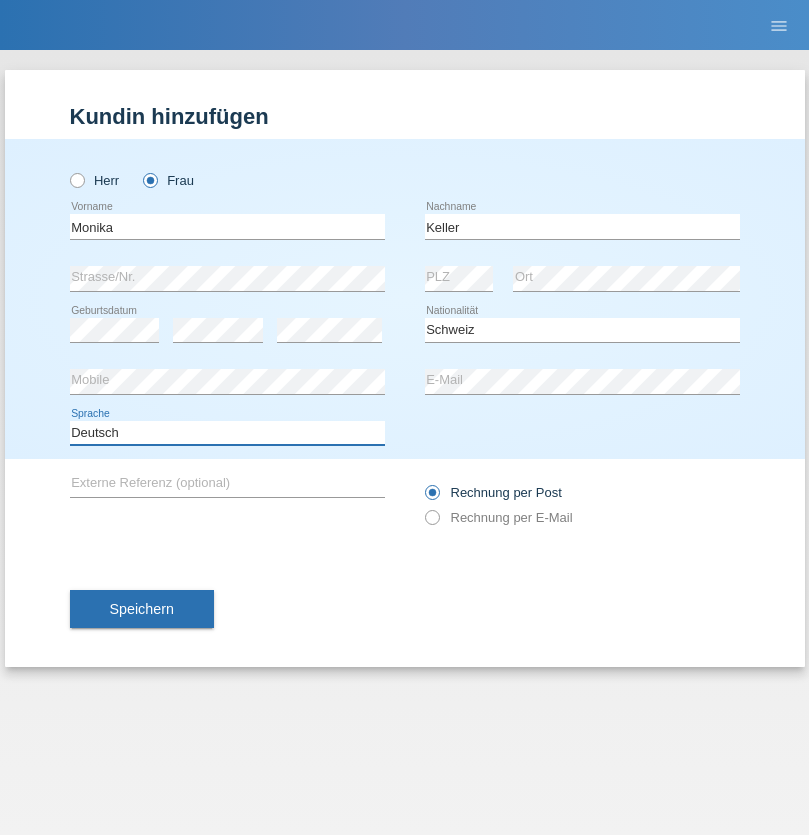 select on "en" 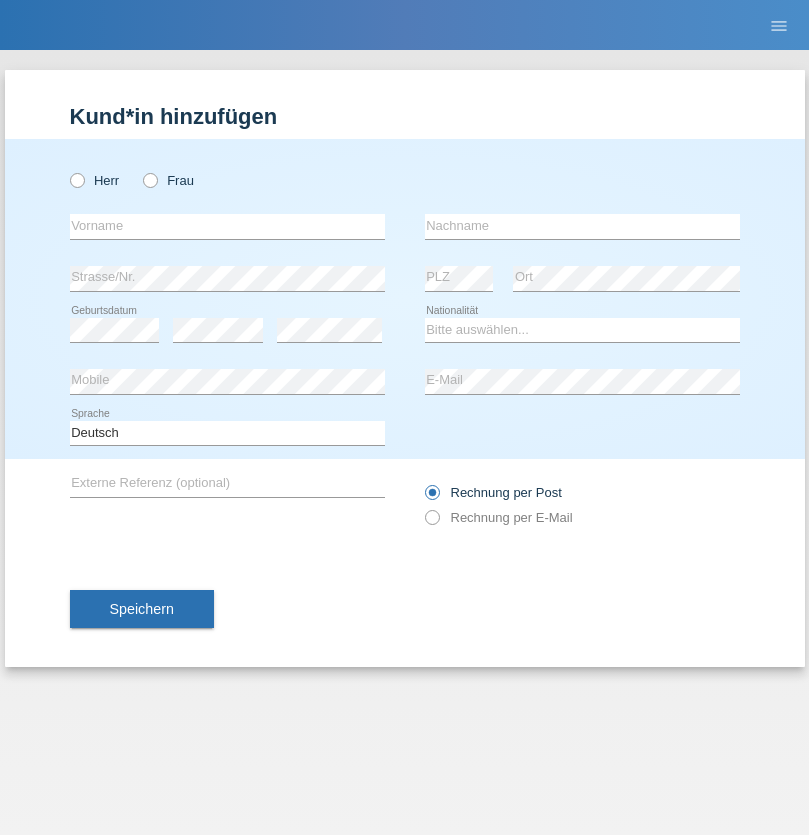 scroll, scrollTop: 0, scrollLeft: 0, axis: both 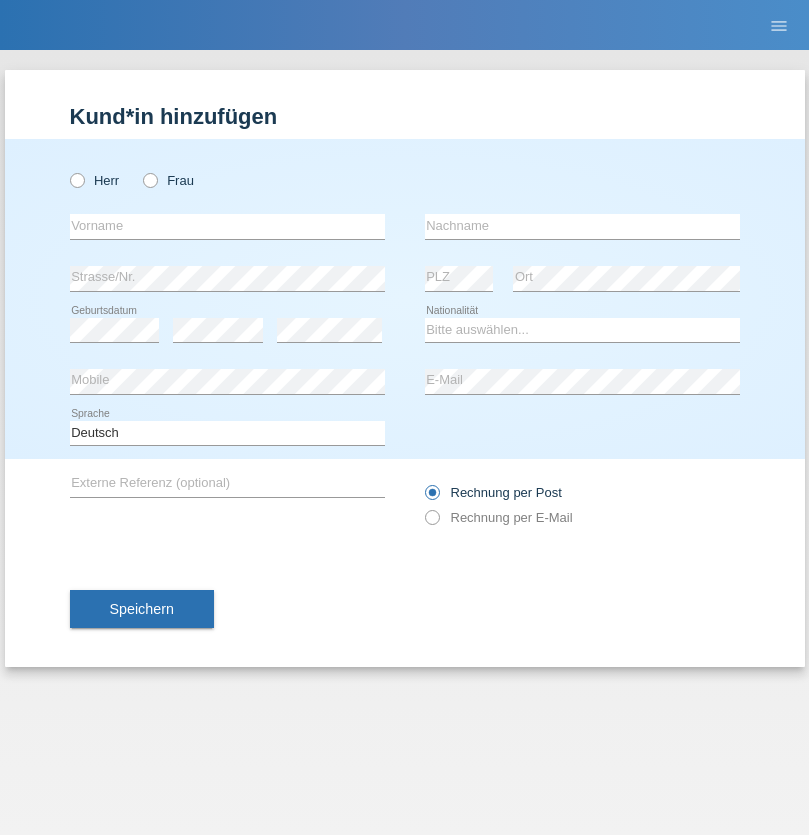 radio on "true" 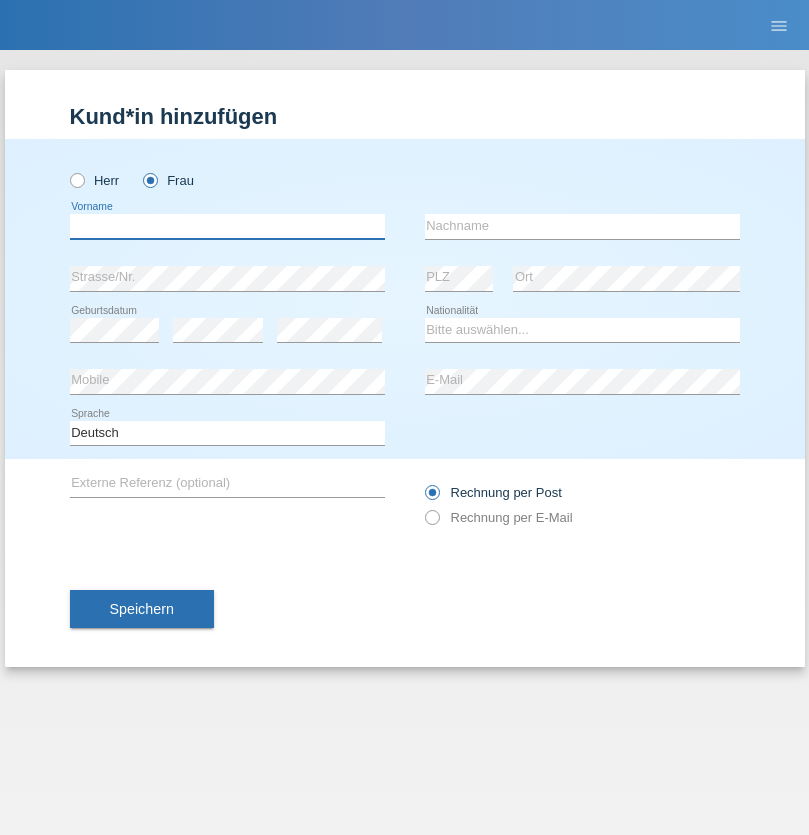 click at bounding box center [227, 226] 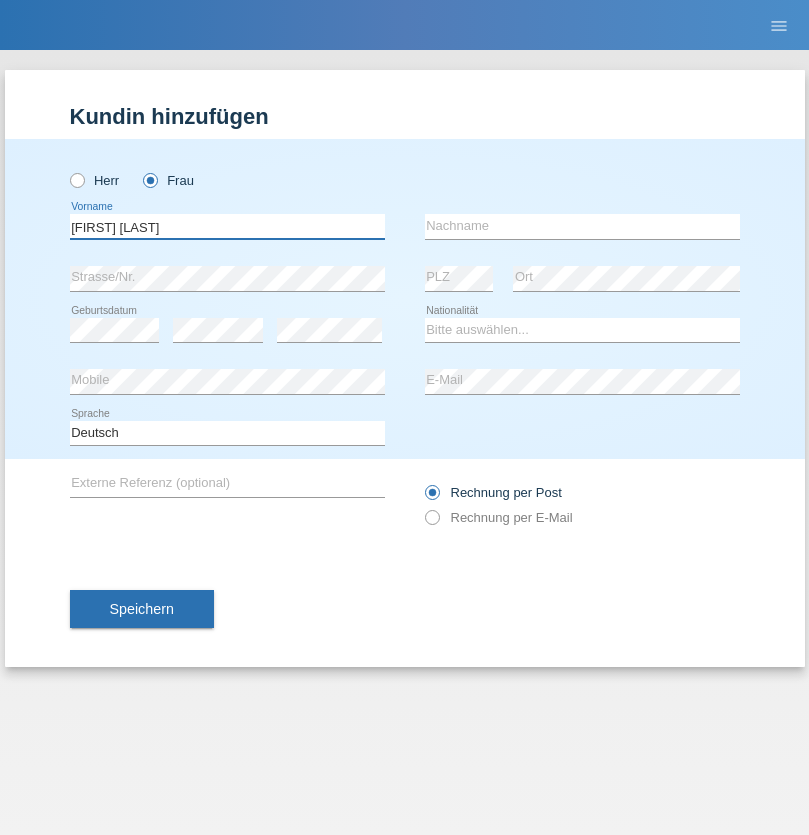 type on "[FIRST] [LAST]" 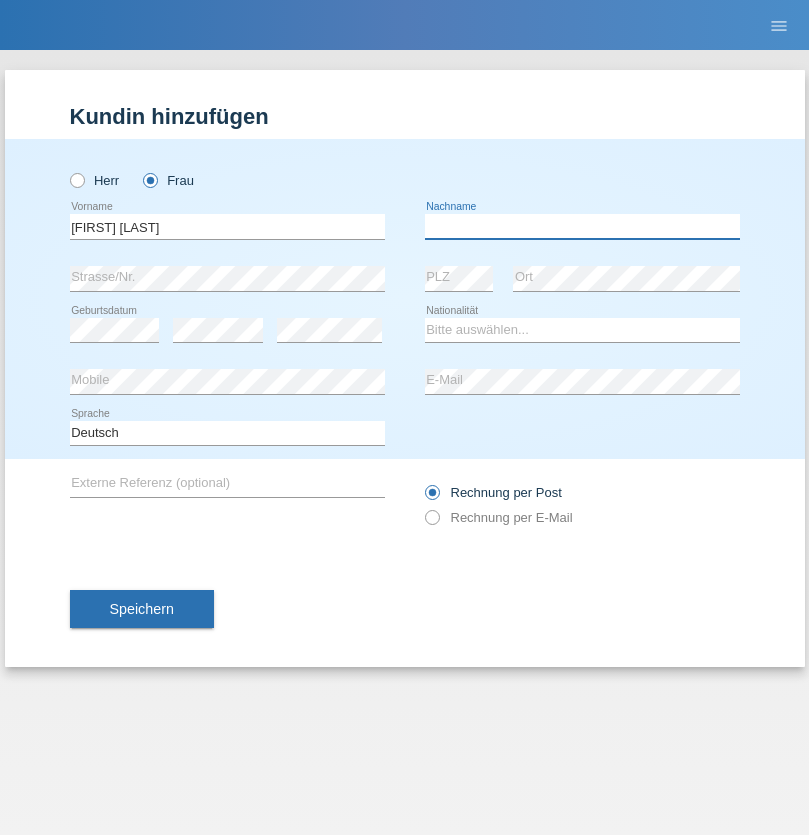 click at bounding box center [582, 226] 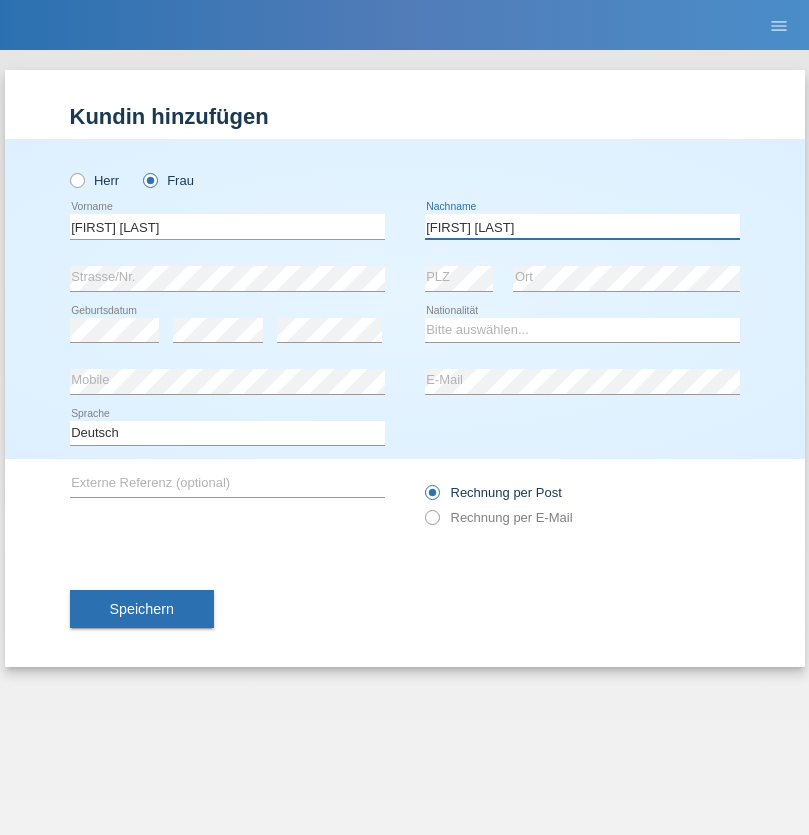 type on "Knusel Campillo" 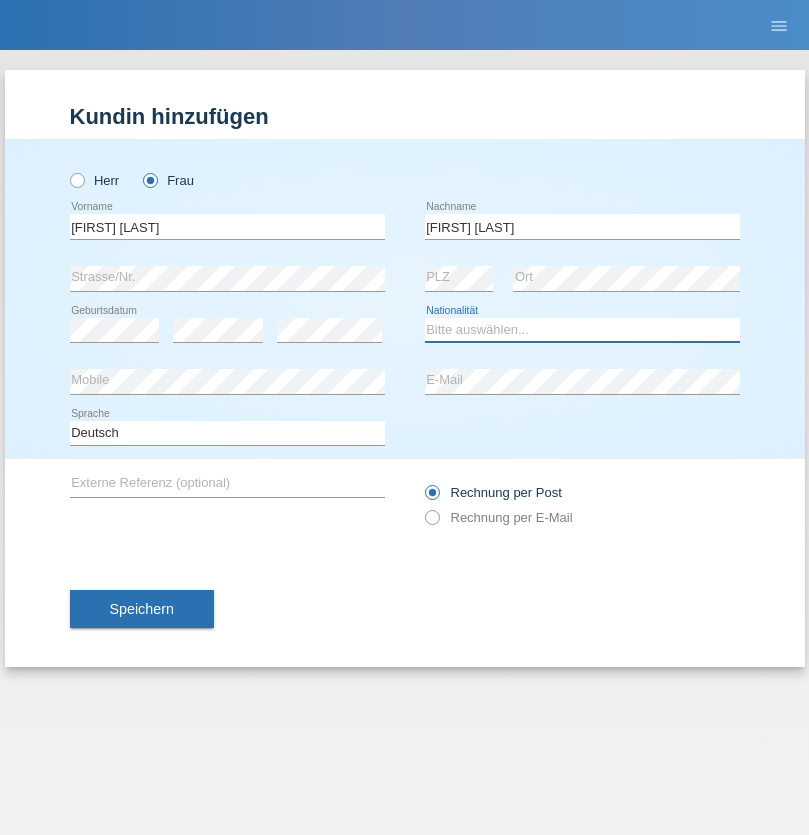 select on "CH" 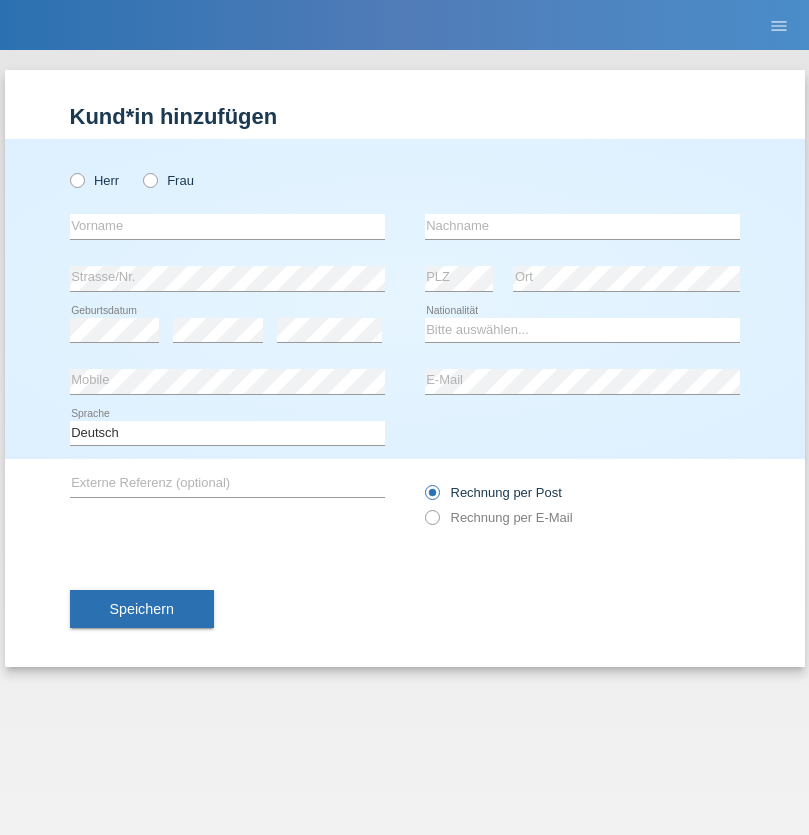 scroll, scrollTop: 0, scrollLeft: 0, axis: both 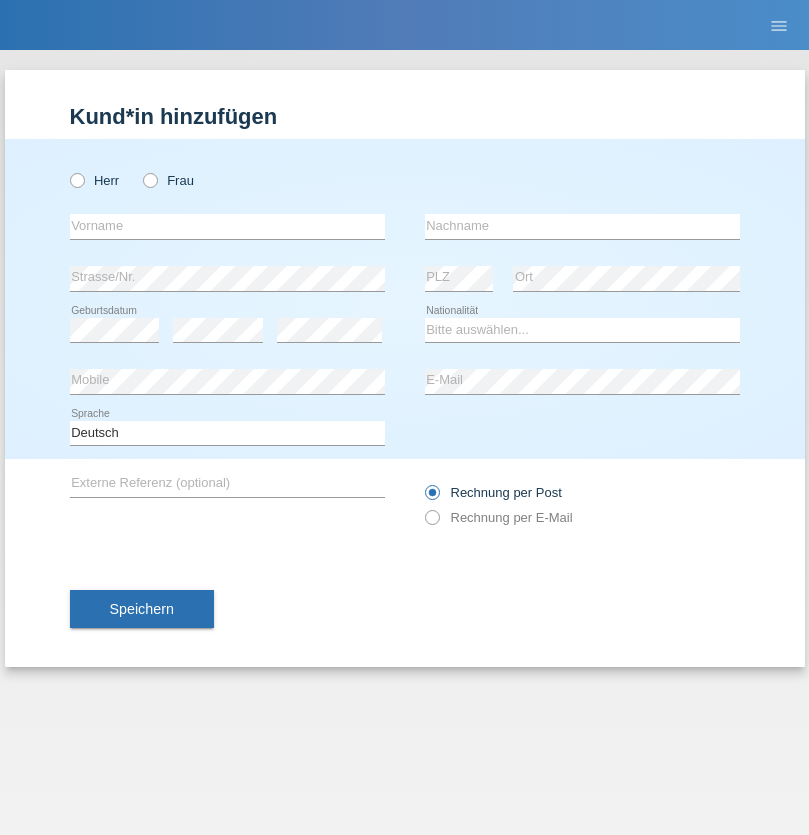 radio on "true" 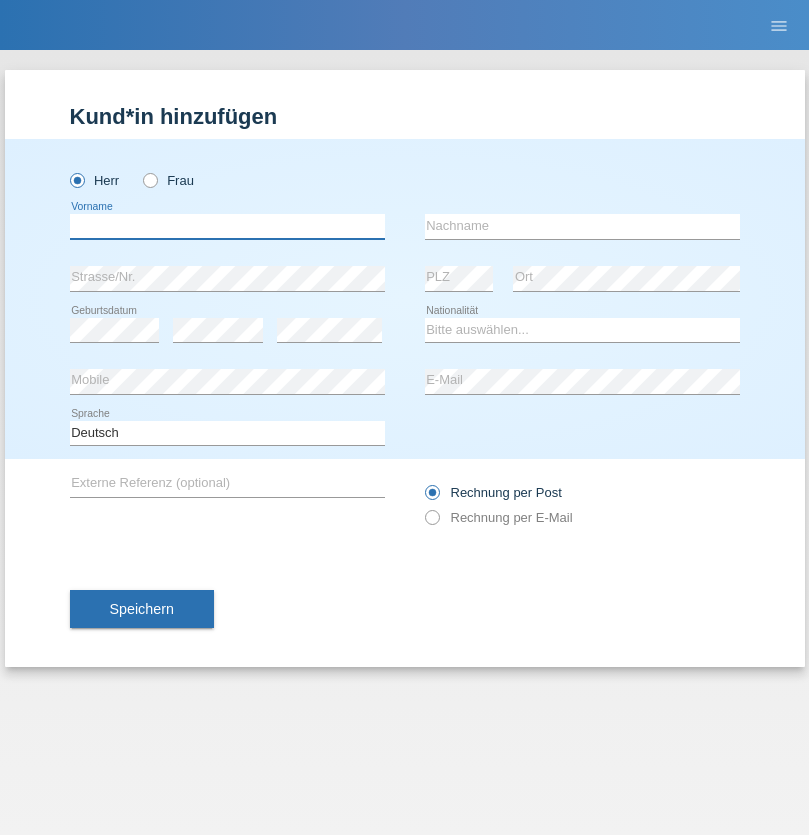 click at bounding box center [227, 226] 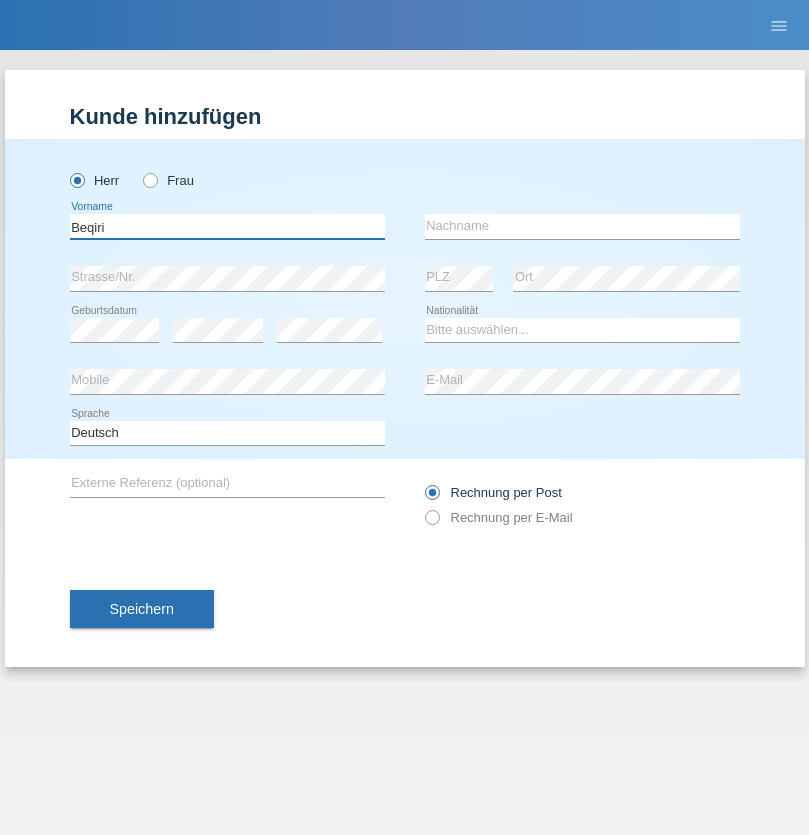 type on "Beqiri" 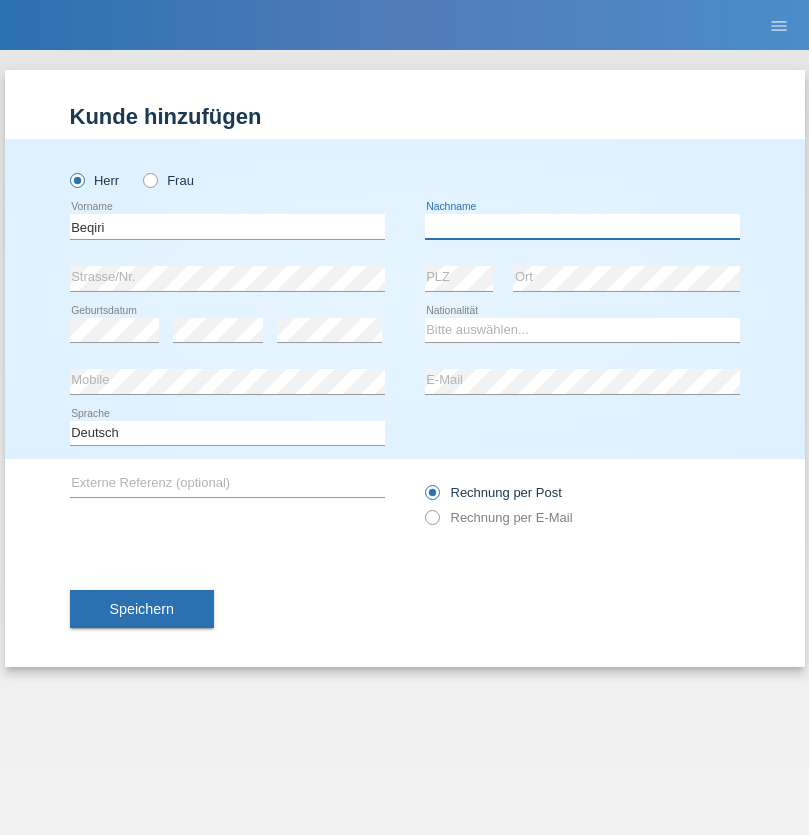 click at bounding box center (582, 226) 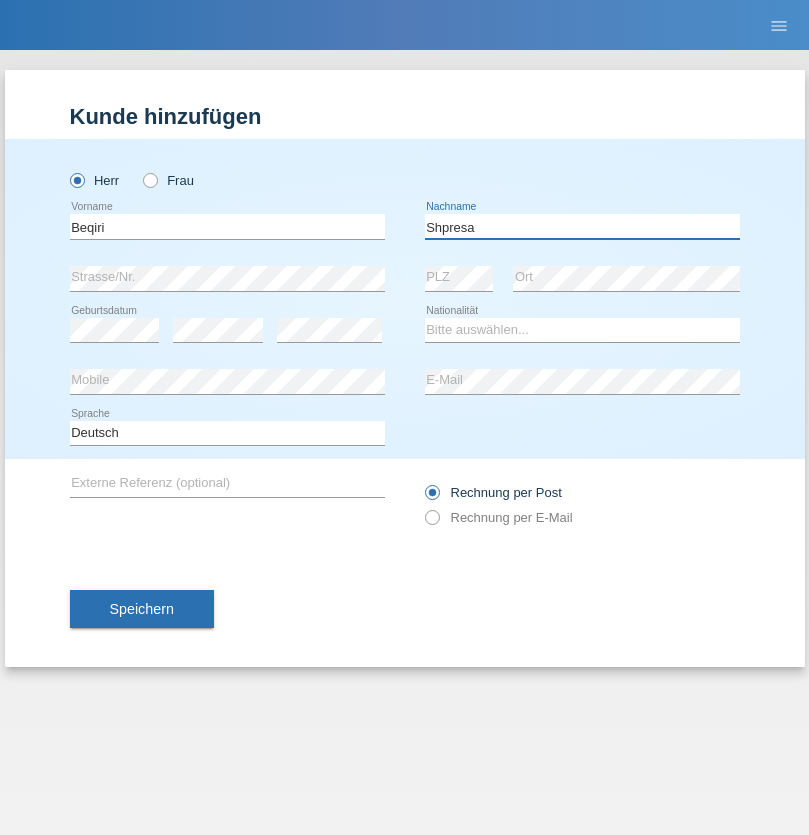 type on "Shpresa" 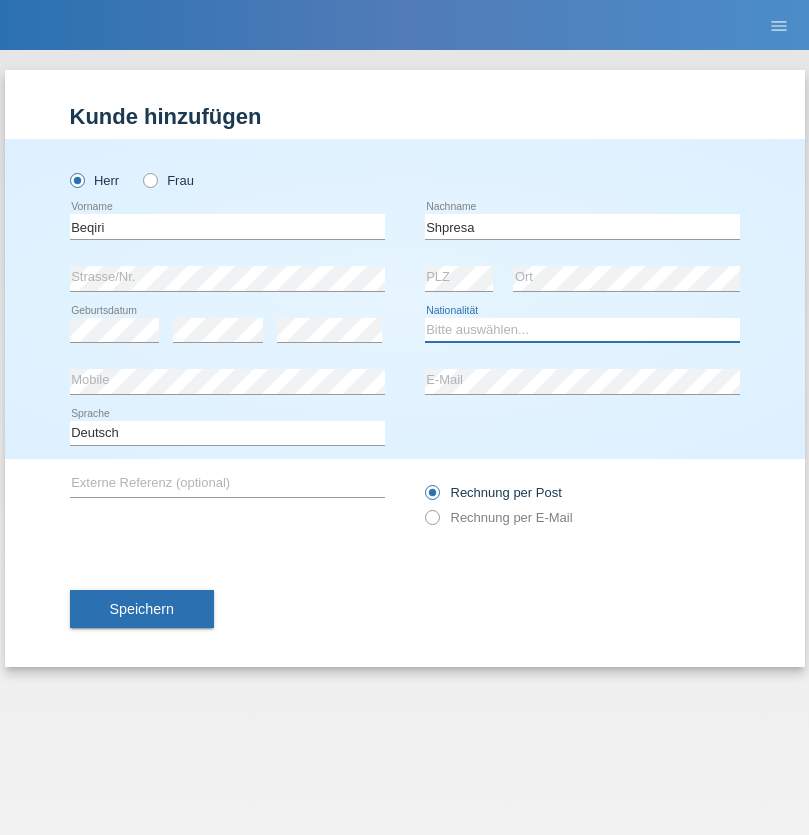 select on "XK" 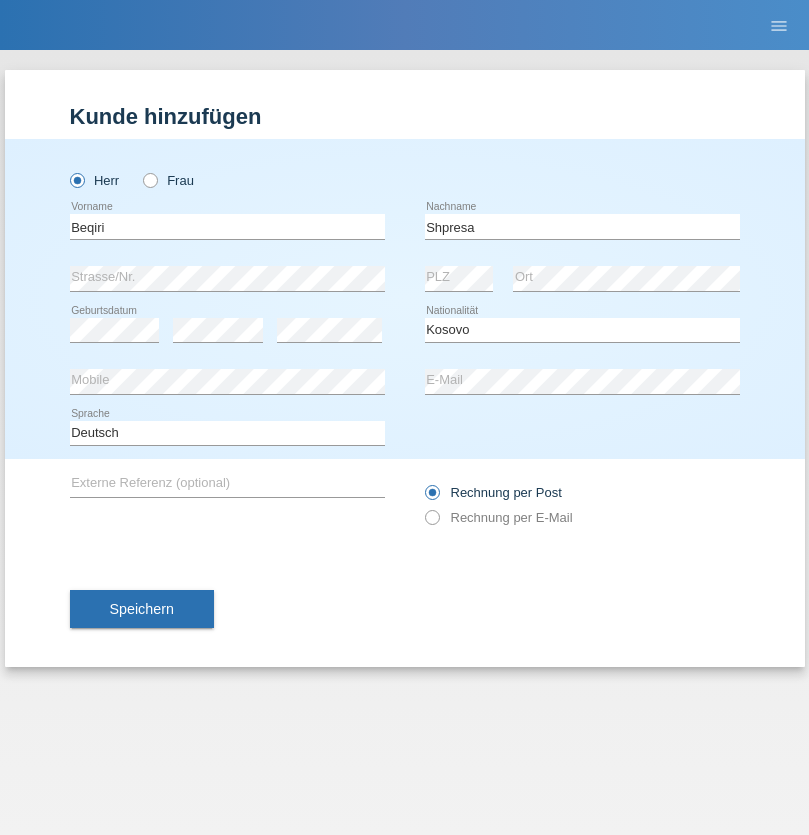 select on "C" 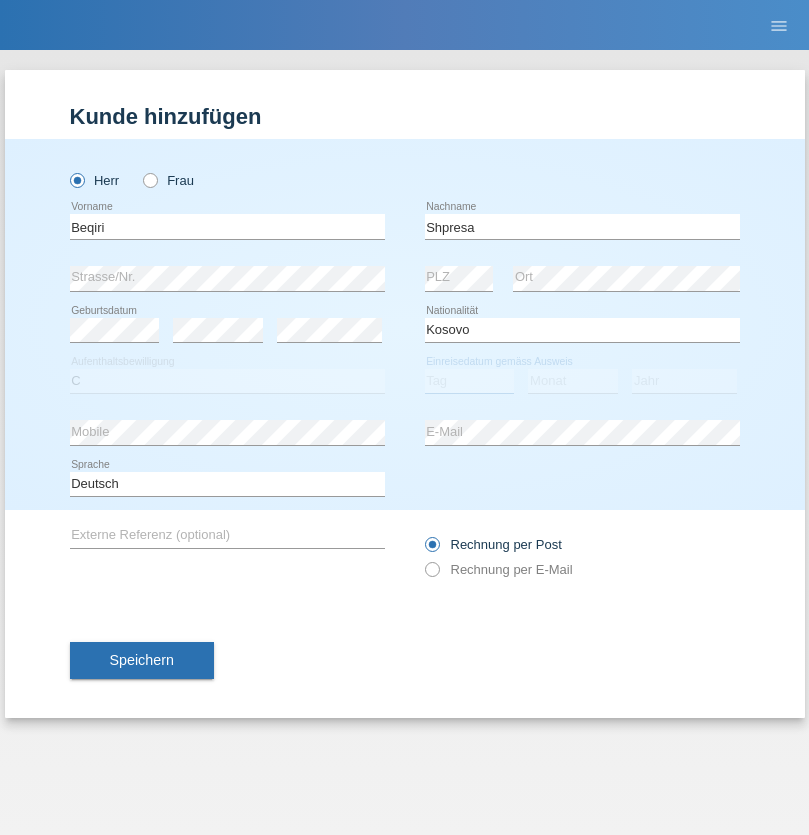 select on "08" 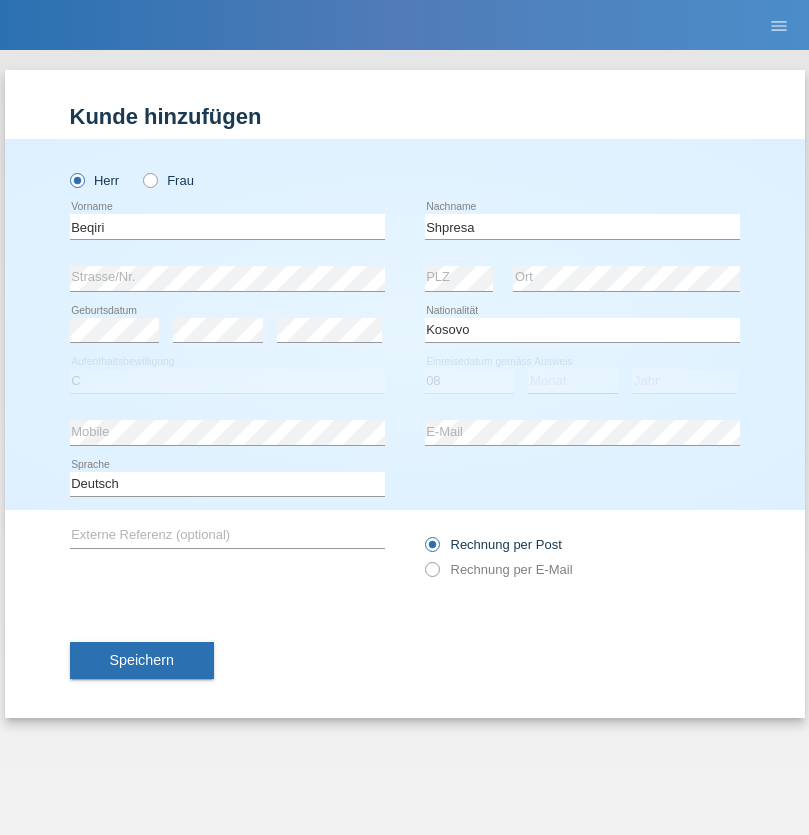 select on "02" 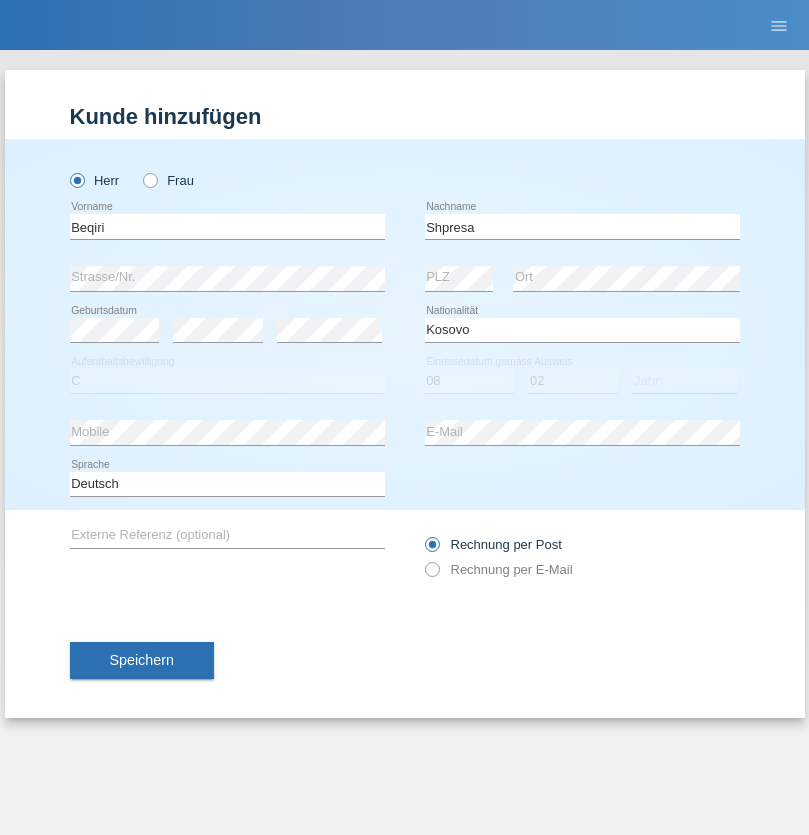 select on "1979" 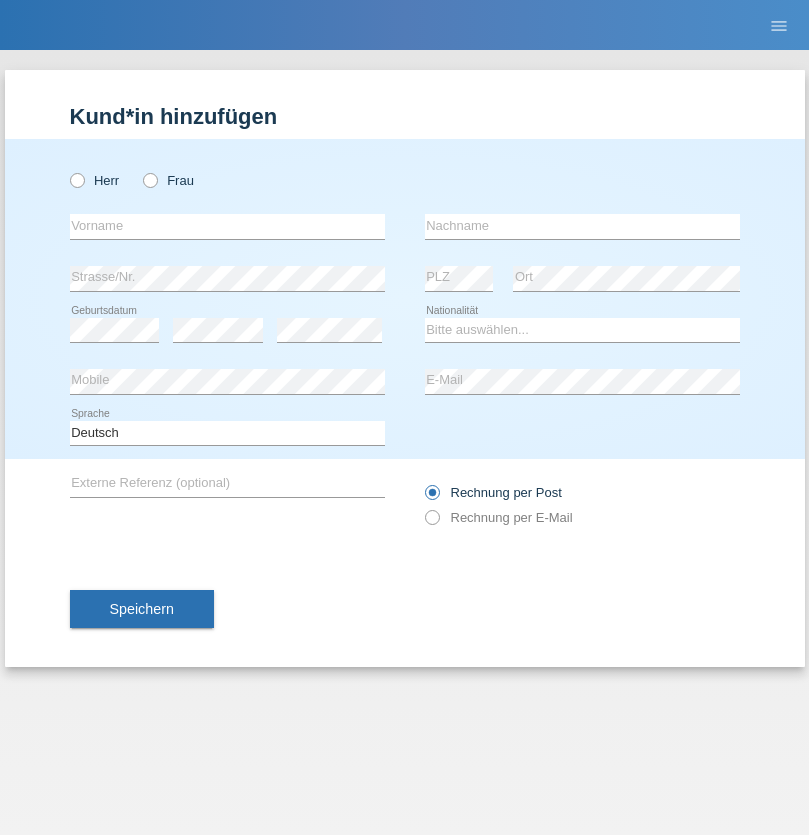 scroll, scrollTop: 0, scrollLeft: 0, axis: both 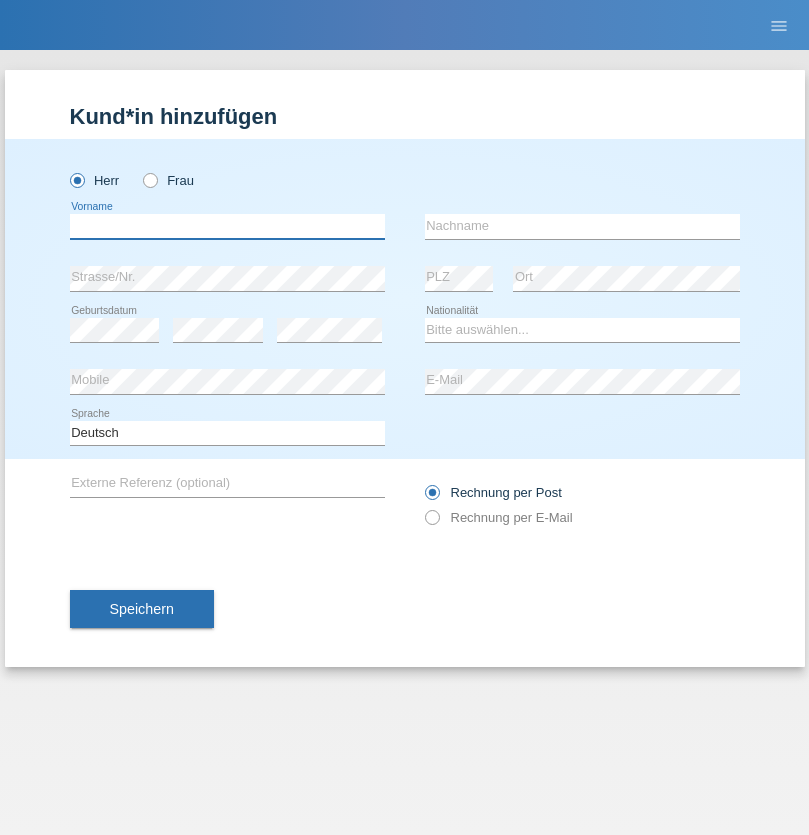click at bounding box center [227, 226] 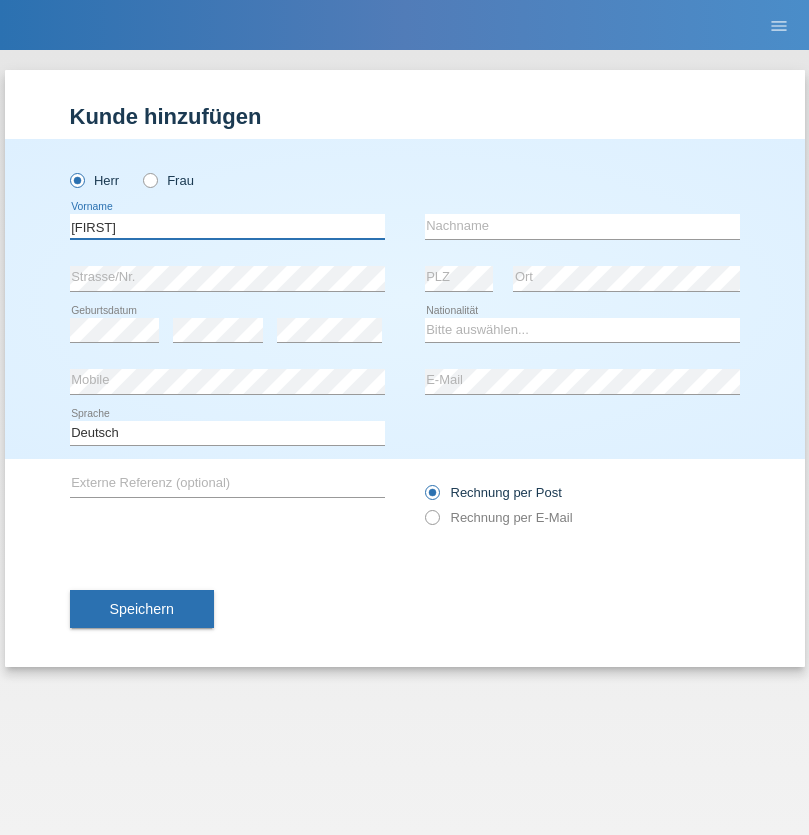 type on "[FIRST]" 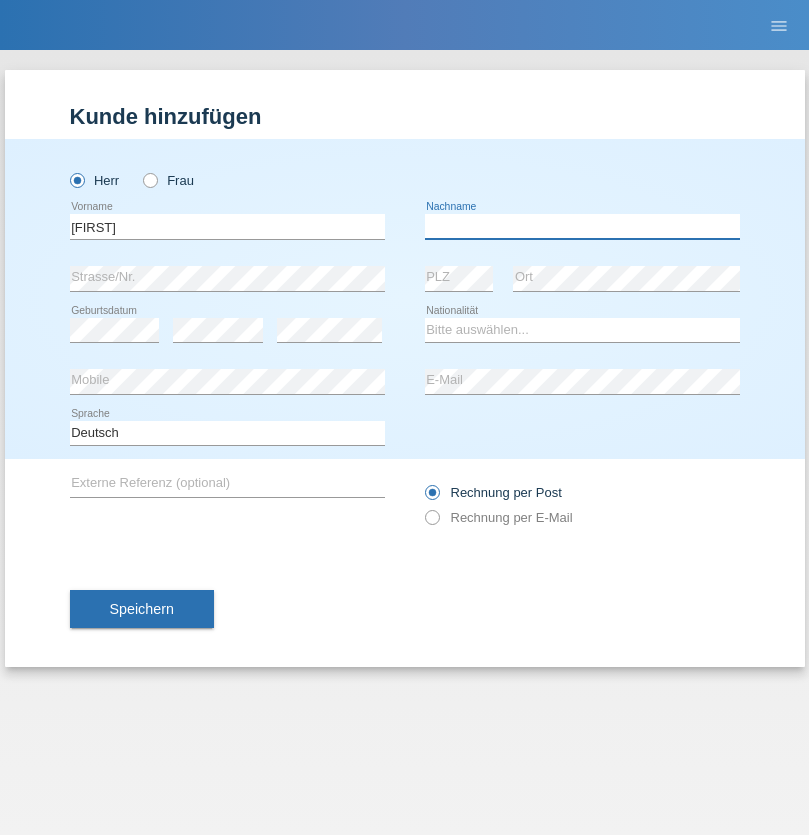 click at bounding box center [582, 226] 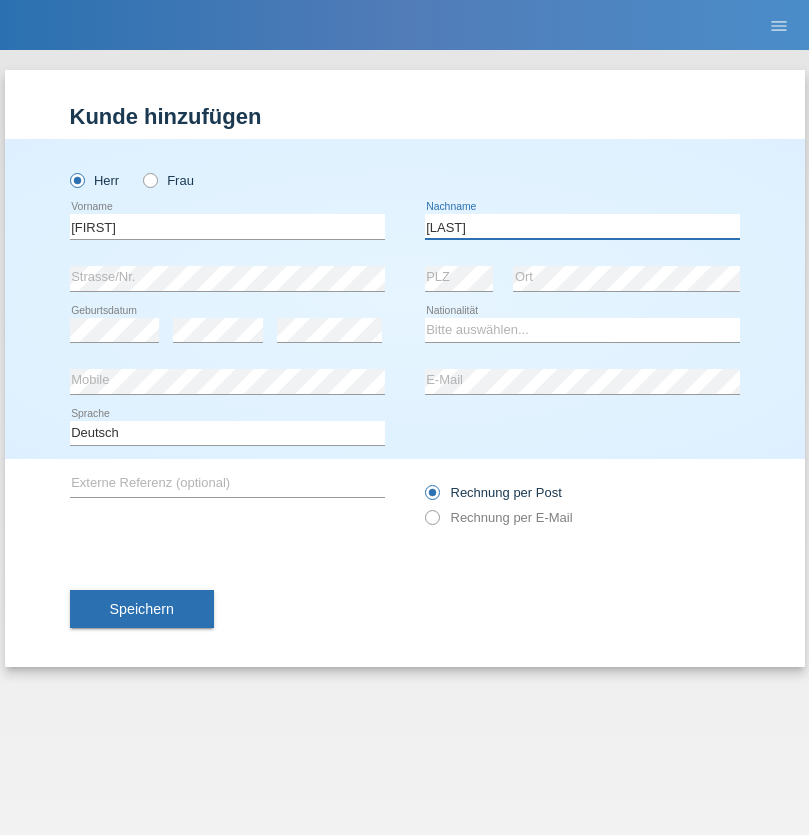 type on "[LAST]" 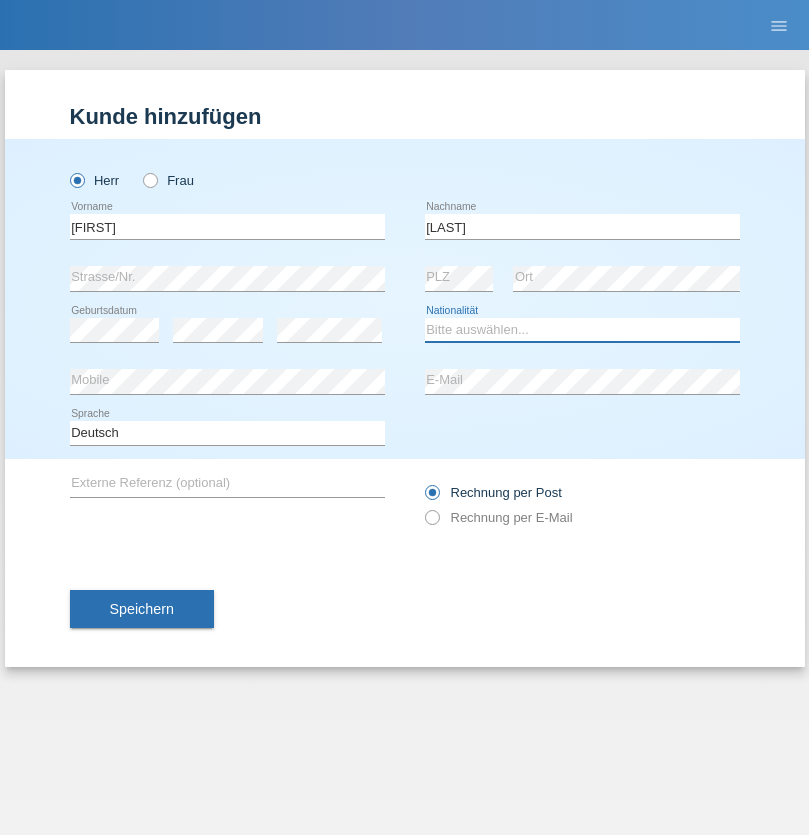 select on "CH" 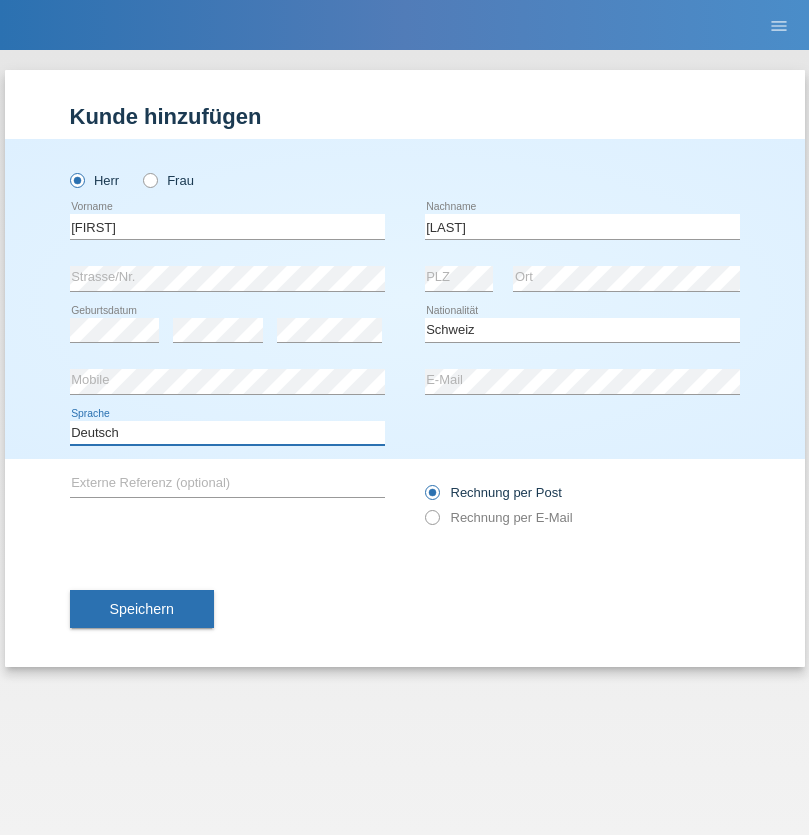 select on "en" 